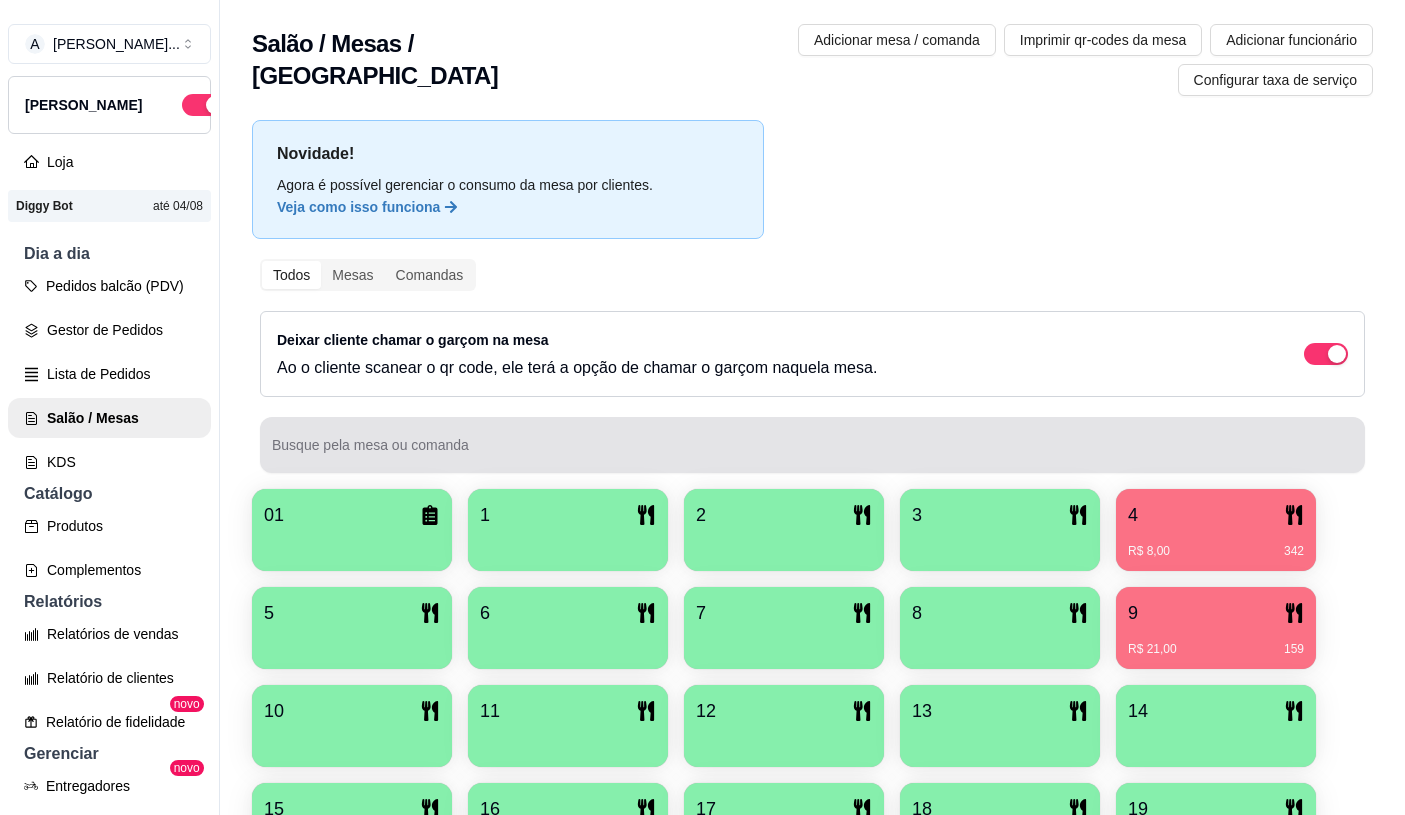 scroll, scrollTop: 0, scrollLeft: 0, axis: both 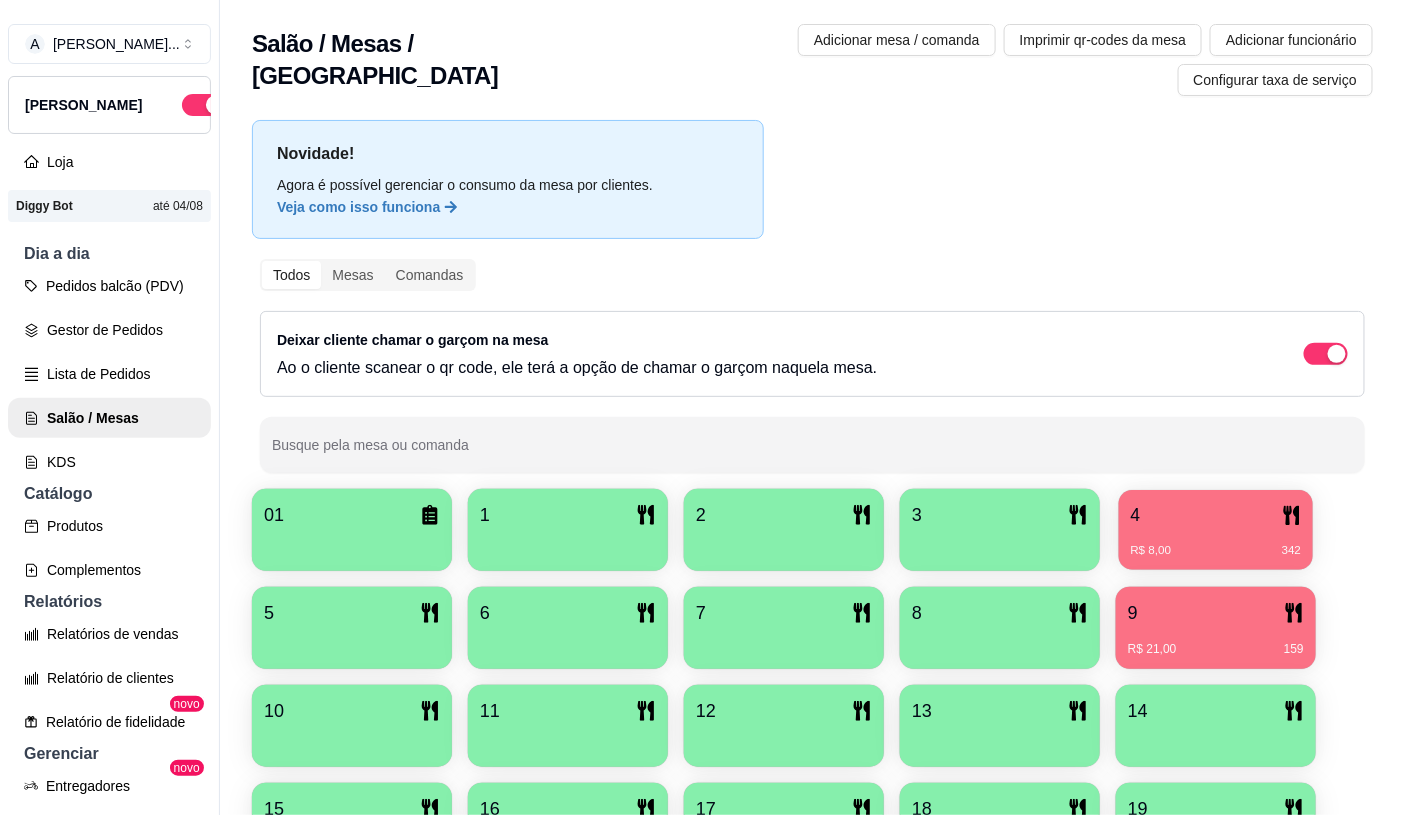 click on "R$ 8,00 342" at bounding box center [1216, 551] 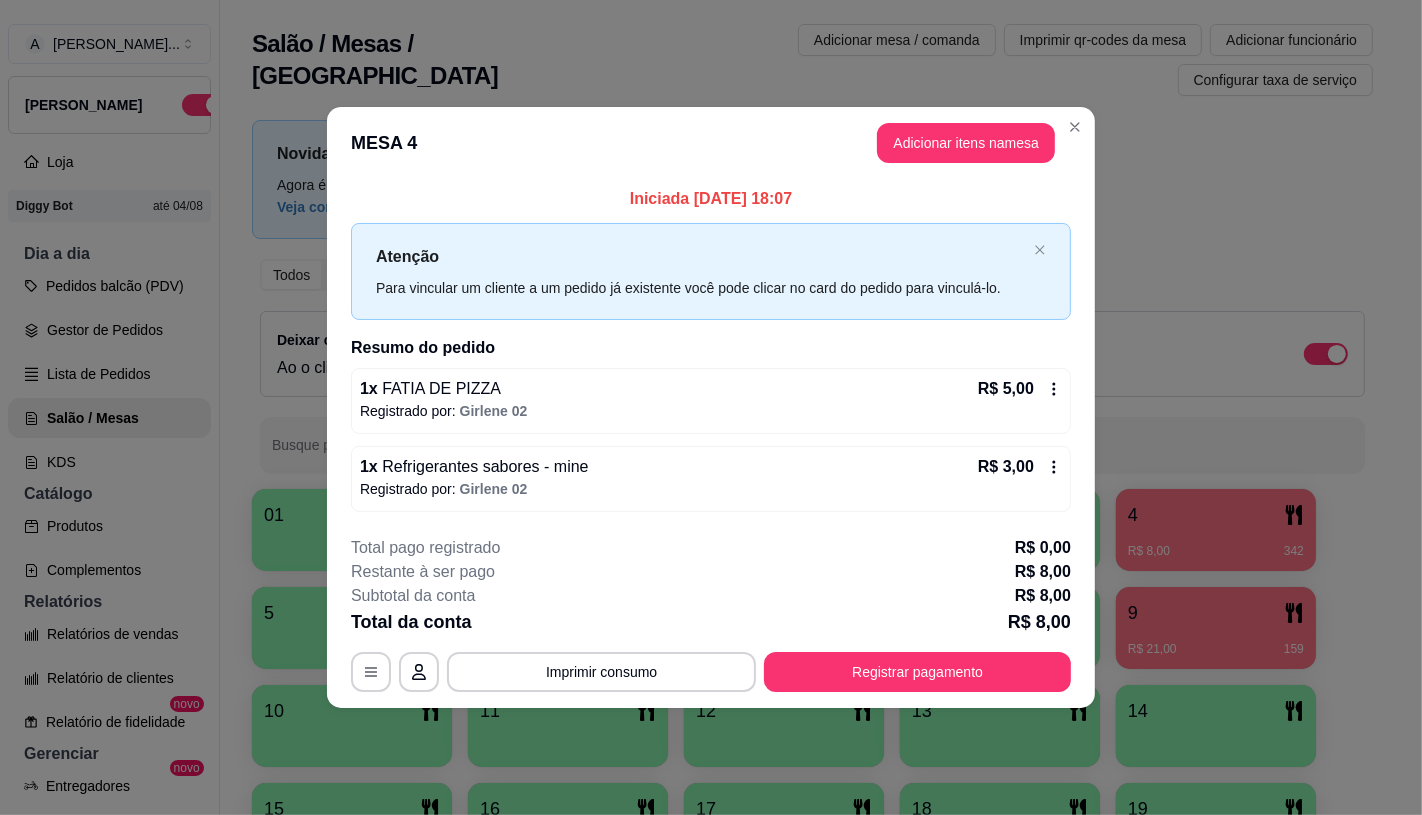 click 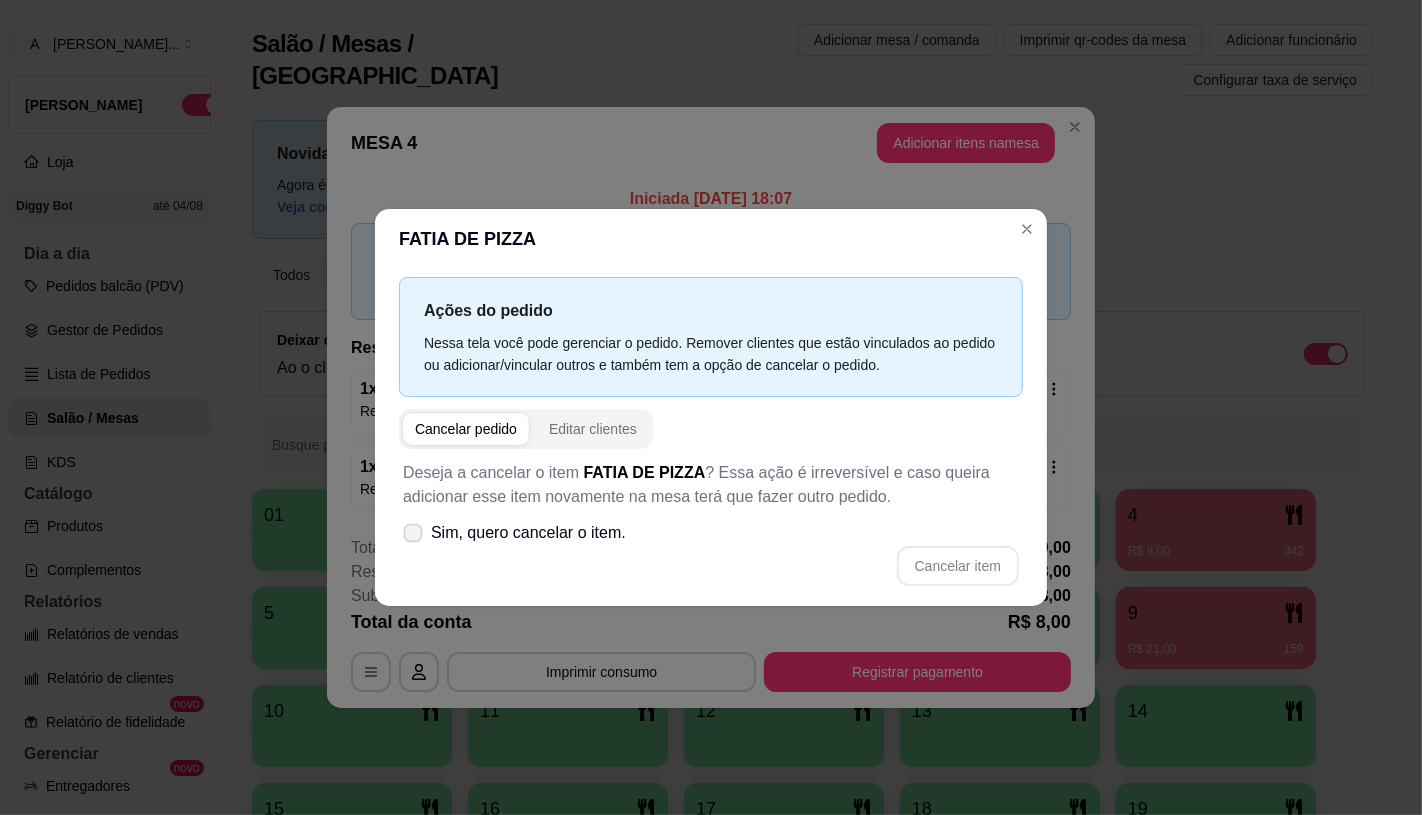 click on "Sim, quero cancelar o item." at bounding box center [528, 533] 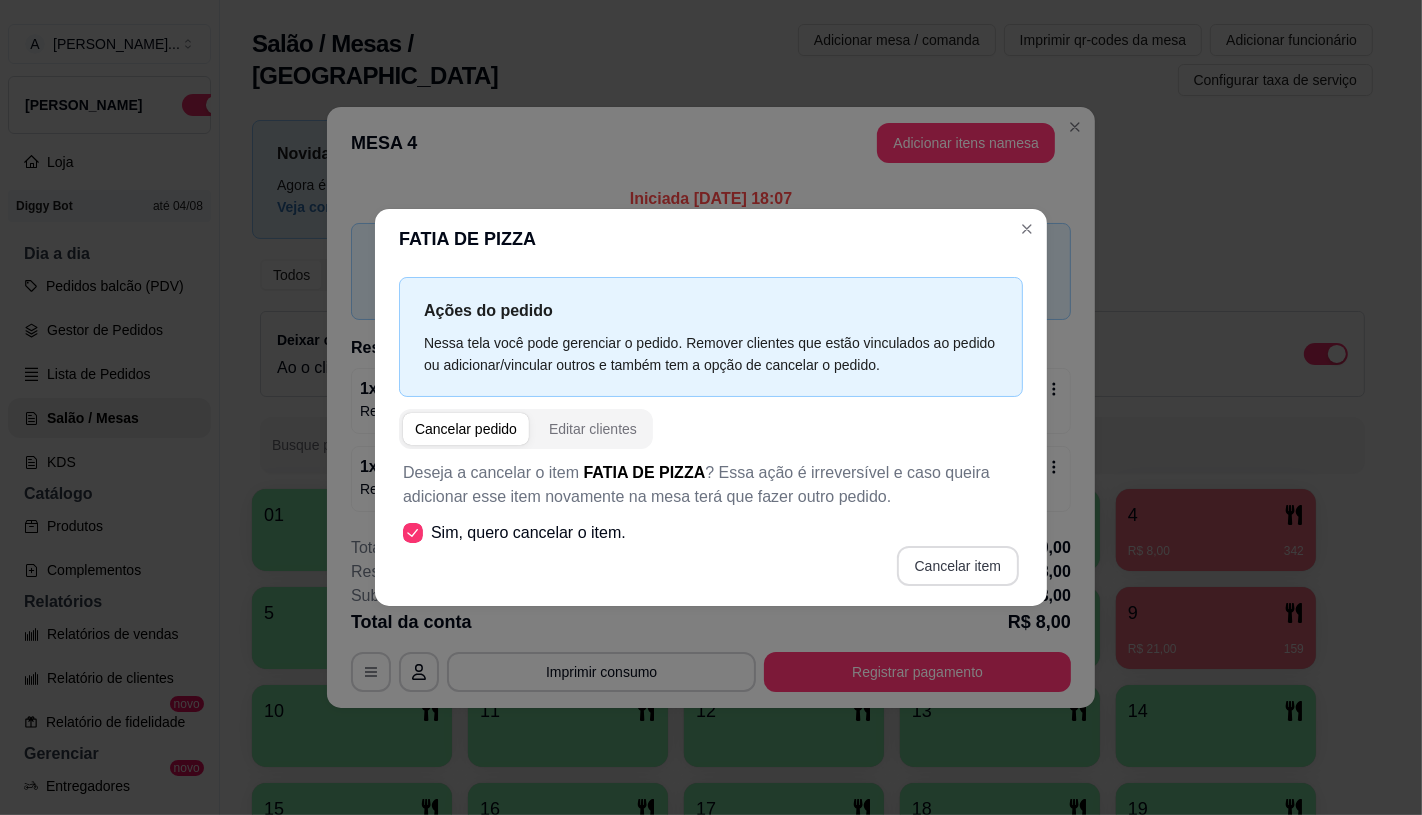 click on "Cancelar item" at bounding box center (958, 566) 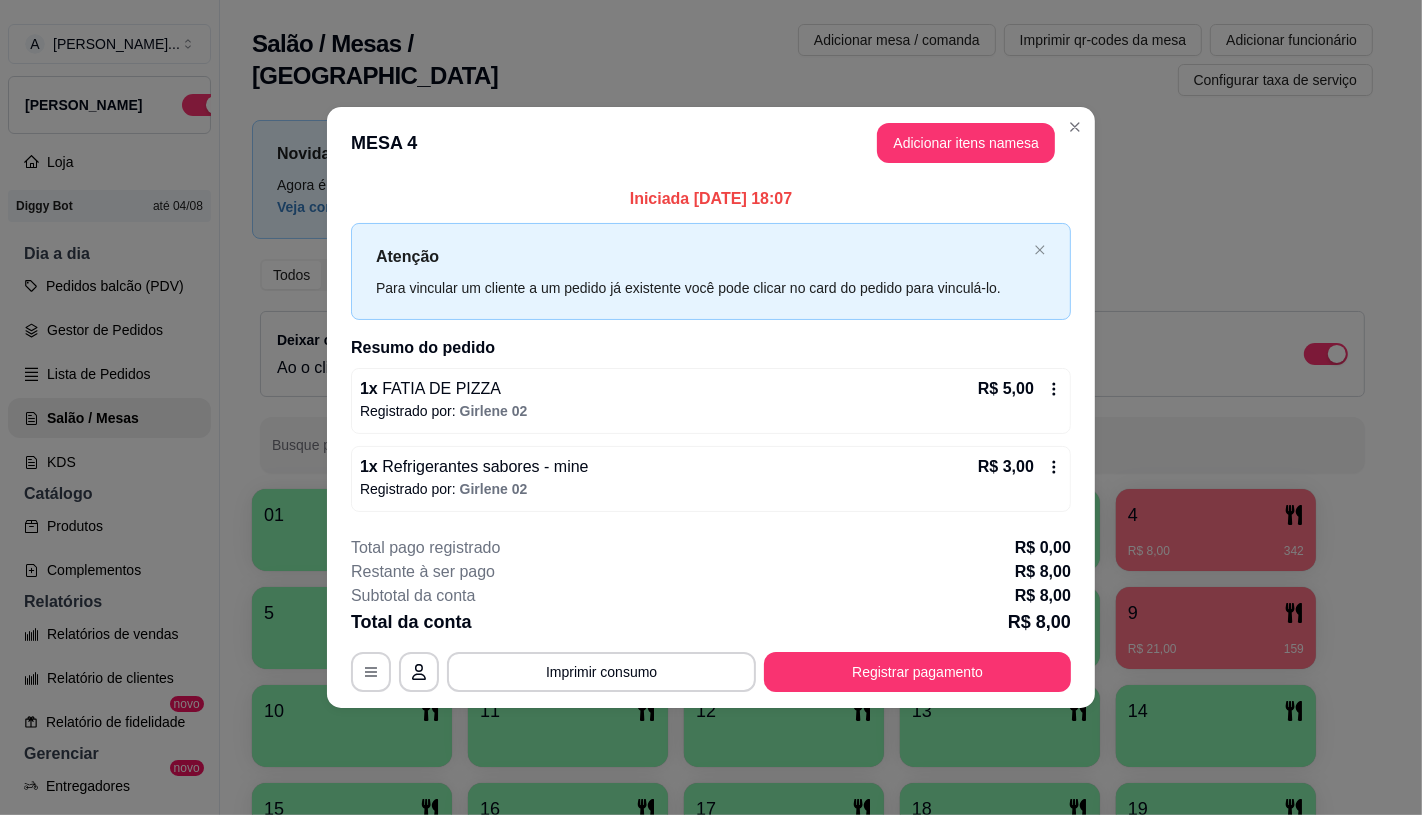 click on "1 x   FATIA DE PIZZA R$ 5,00 Registrado por:   Girlene 02" at bounding box center [711, 401] 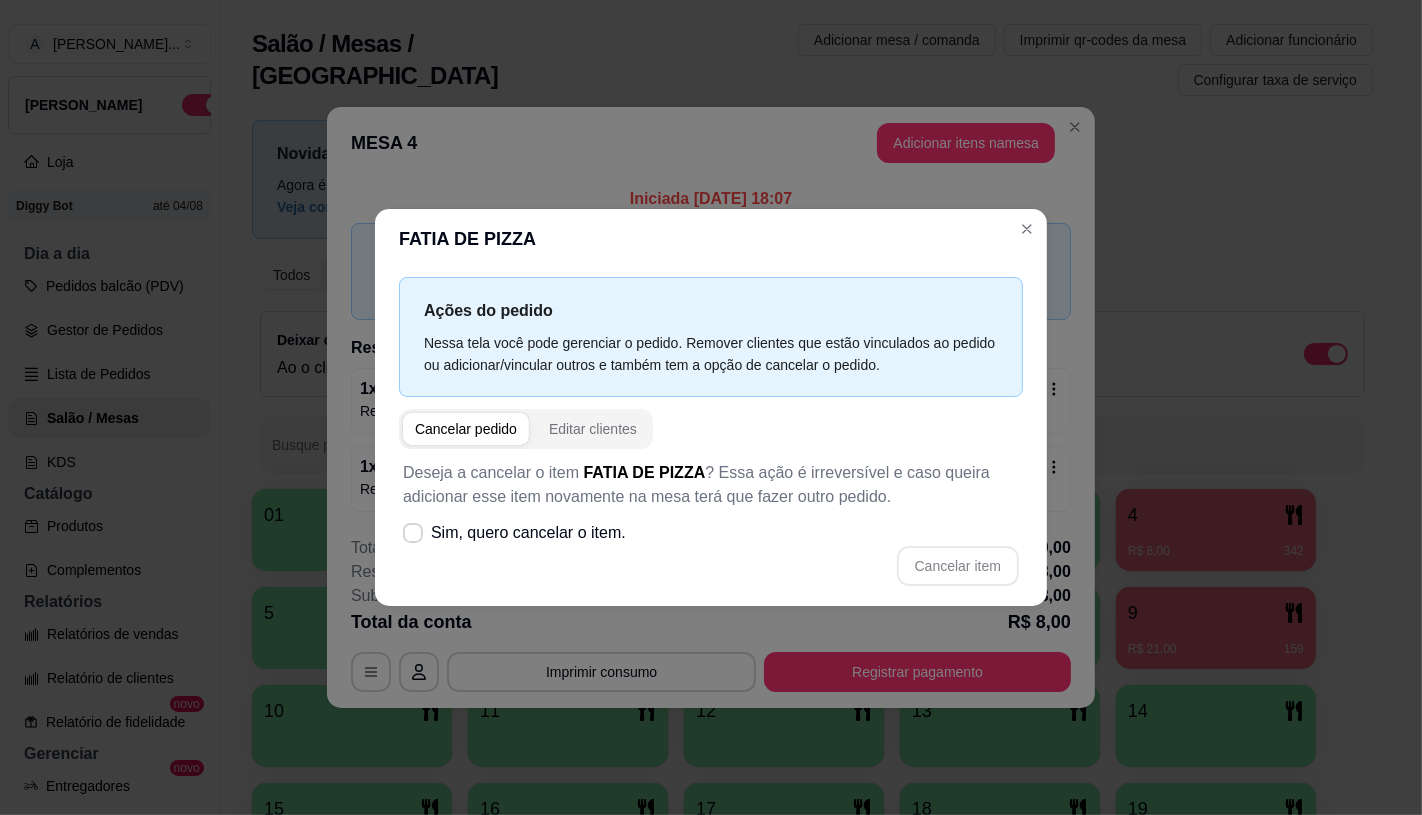 click on "Sim, quero cancelar o item." at bounding box center [528, 533] 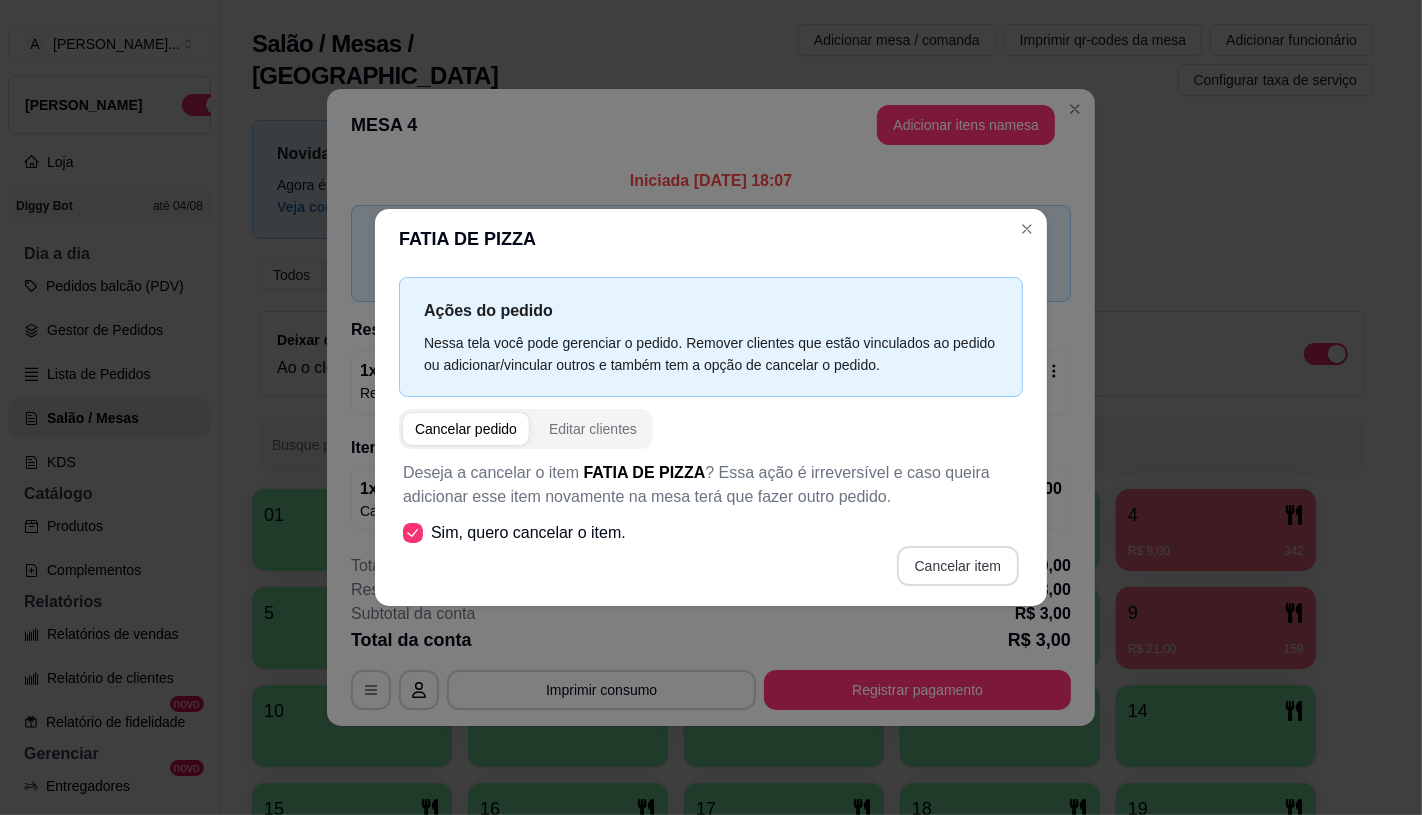 click on "Cancelar item" at bounding box center [958, 566] 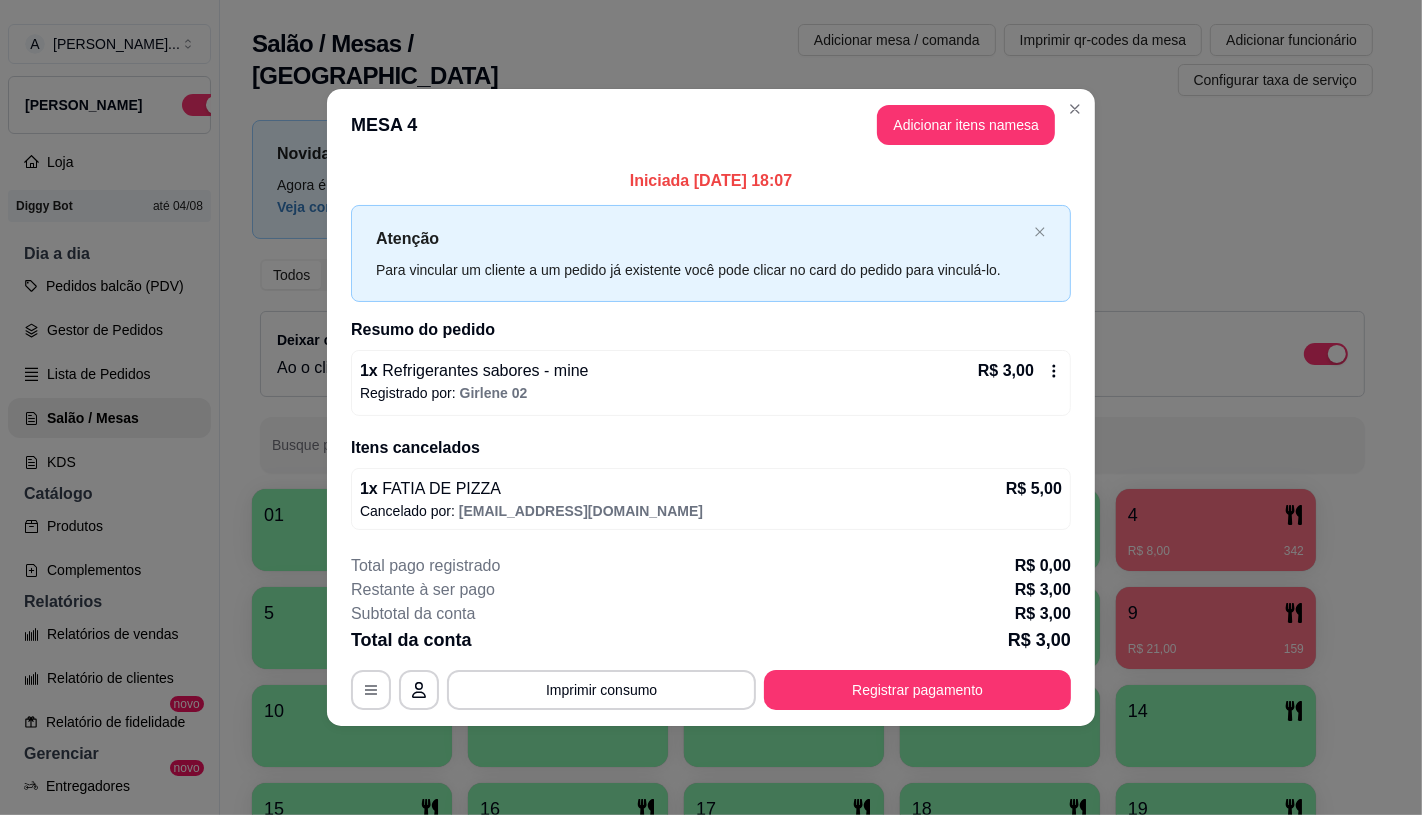 click 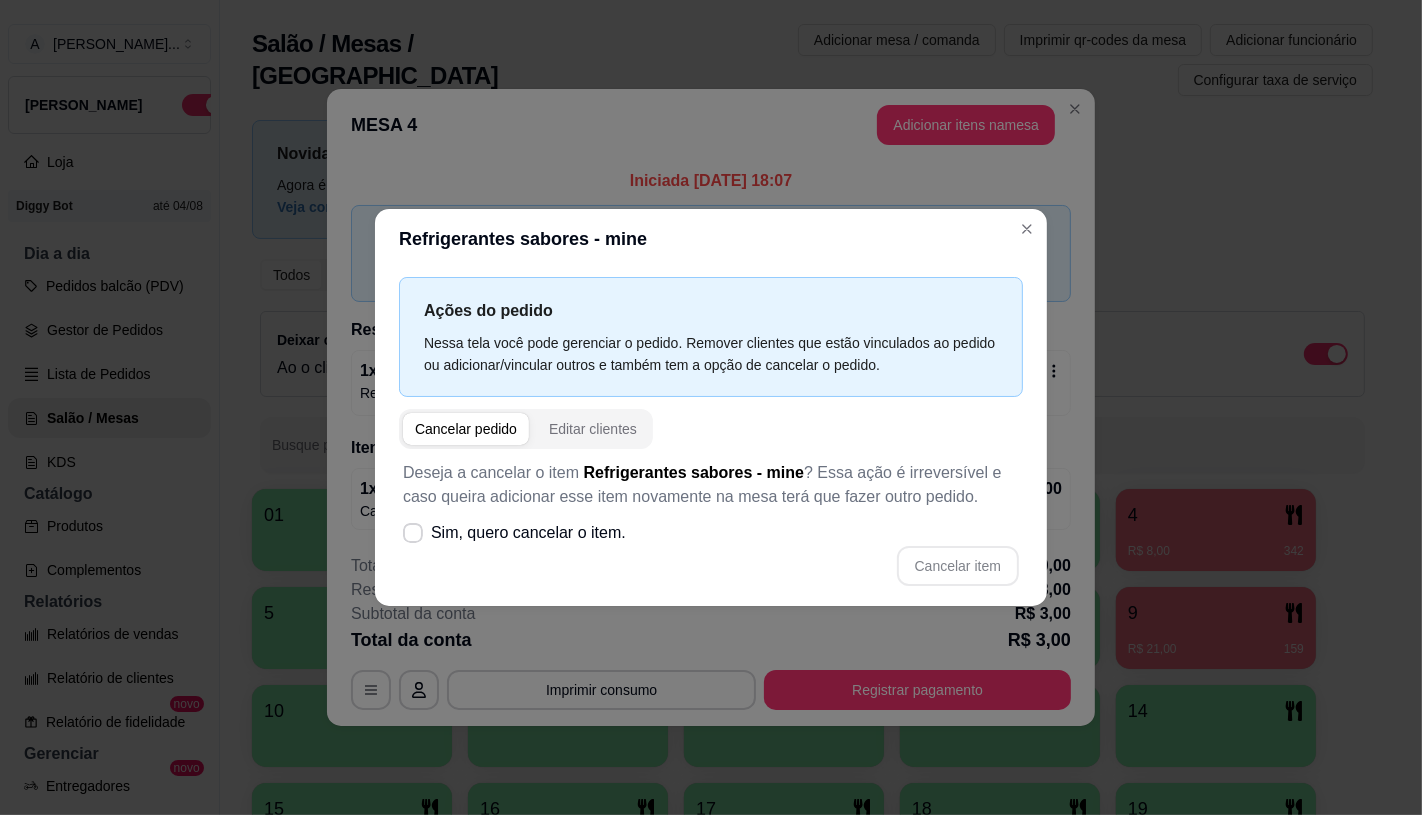 click on "Sim, quero cancelar o item." at bounding box center (528, 533) 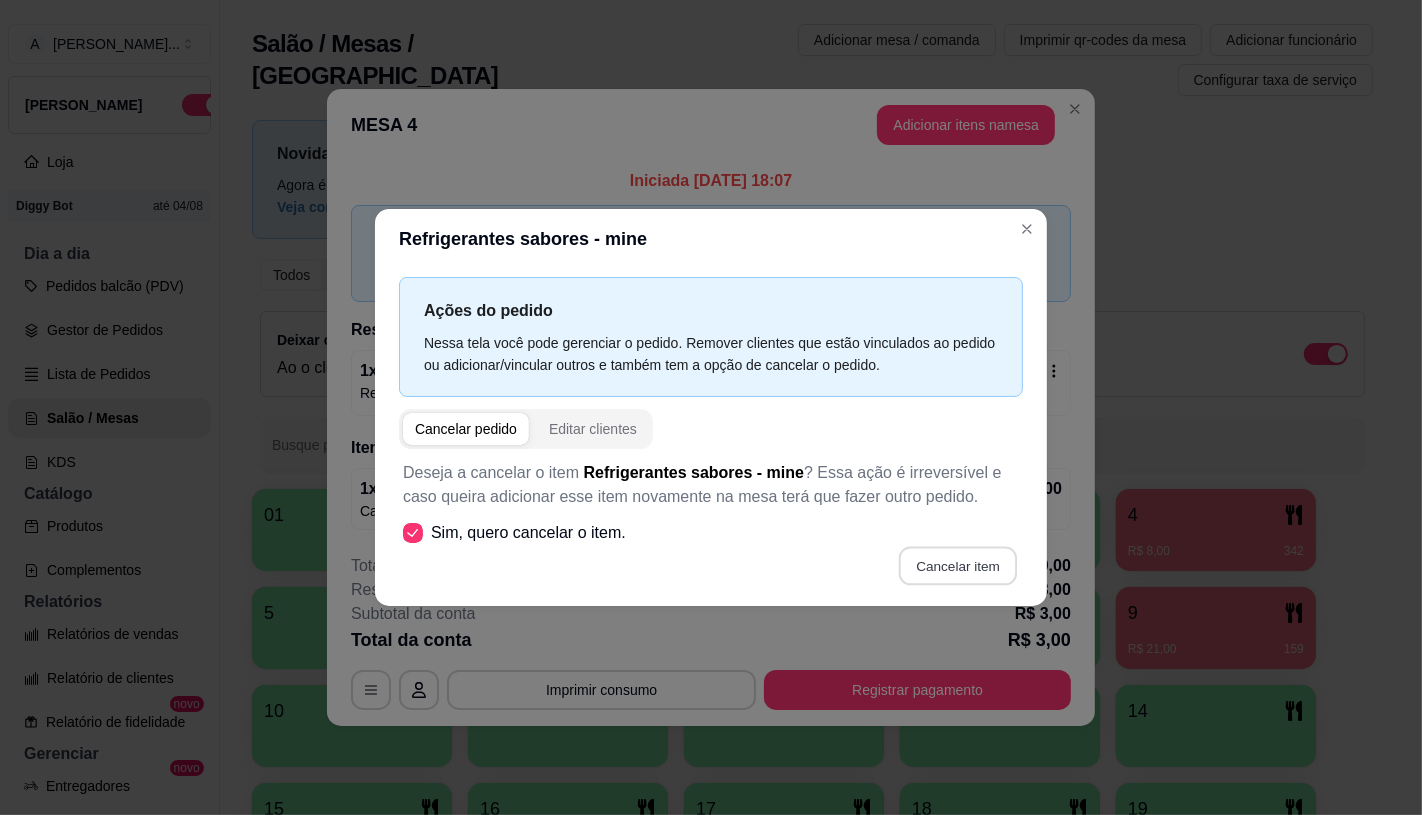 click on "Cancelar item" at bounding box center [957, 565] 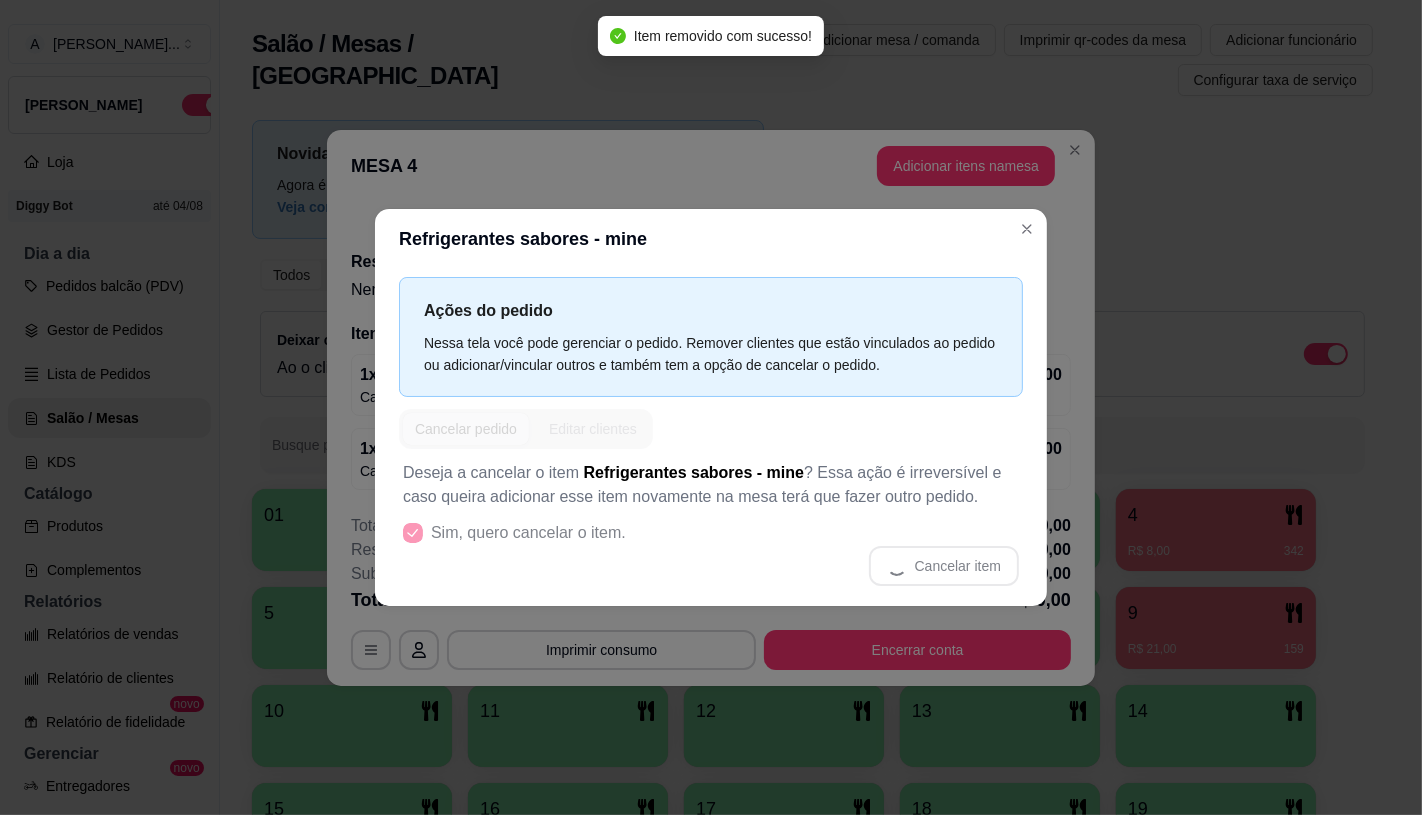 click on "Refrigerantes sabores  - mine" at bounding box center (711, 239) 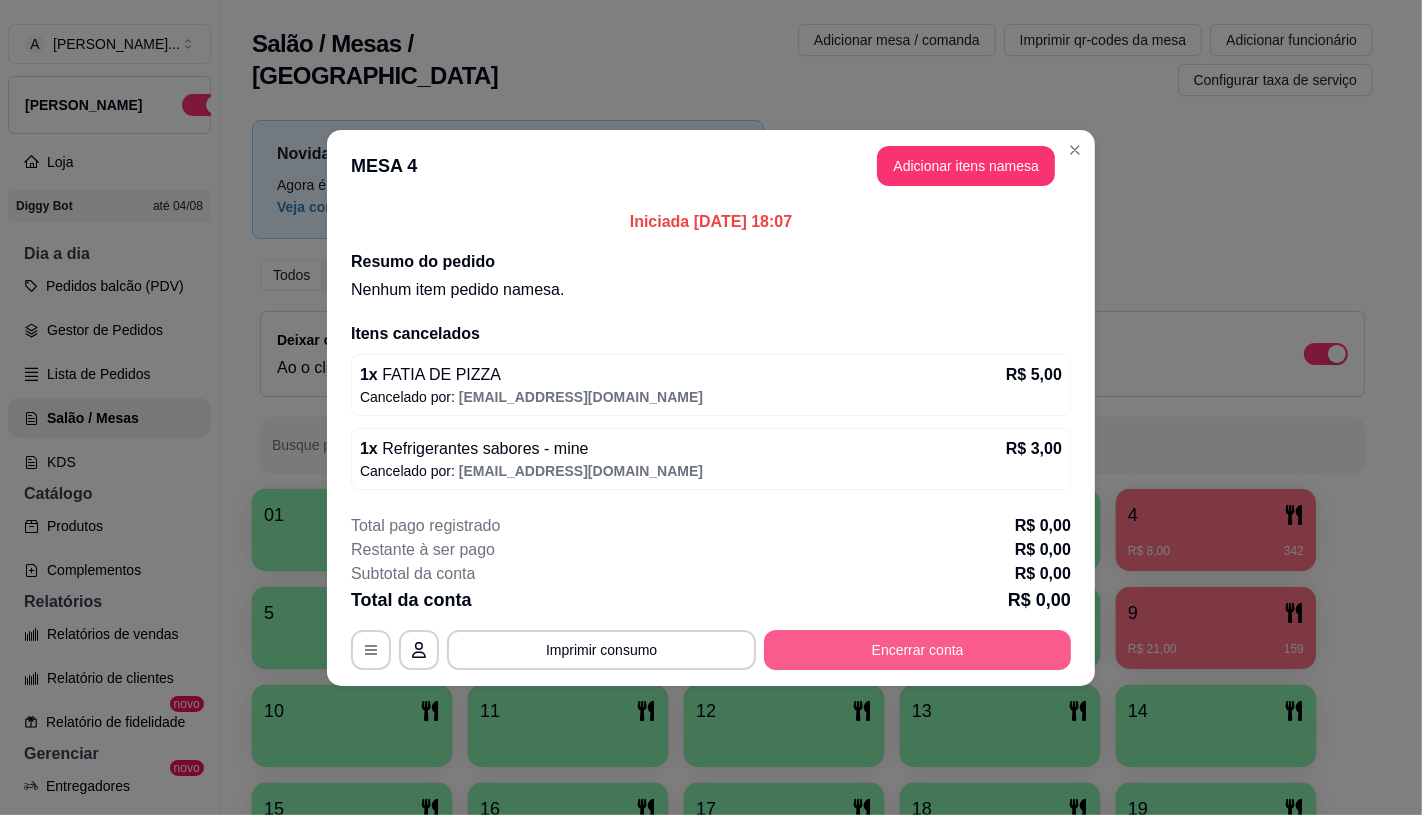 click on "Encerrar conta" at bounding box center (917, 650) 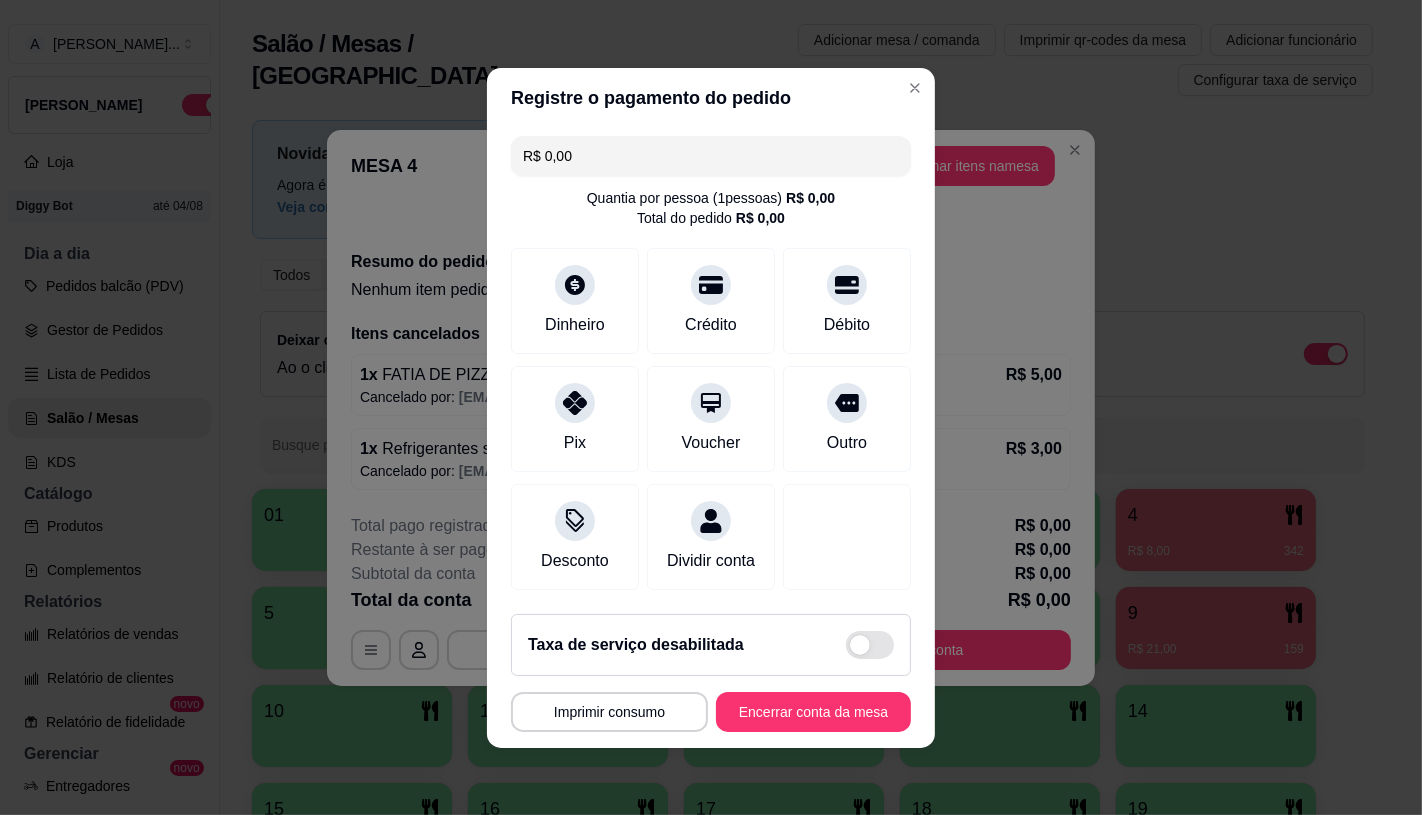 click on "Encerrar conta da mesa" at bounding box center (813, 712) 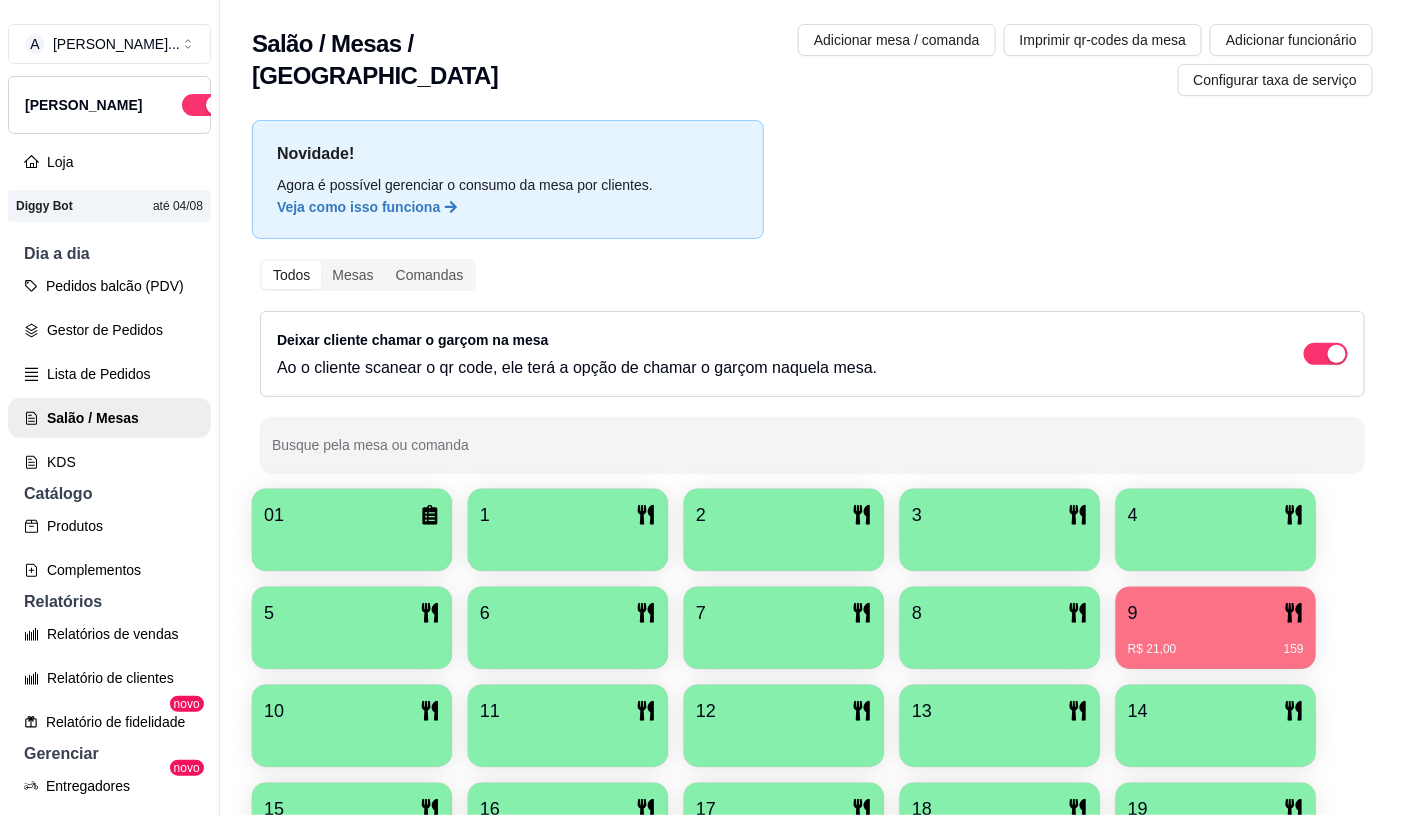 click on "R$ 21,00 159" at bounding box center [1216, 649] 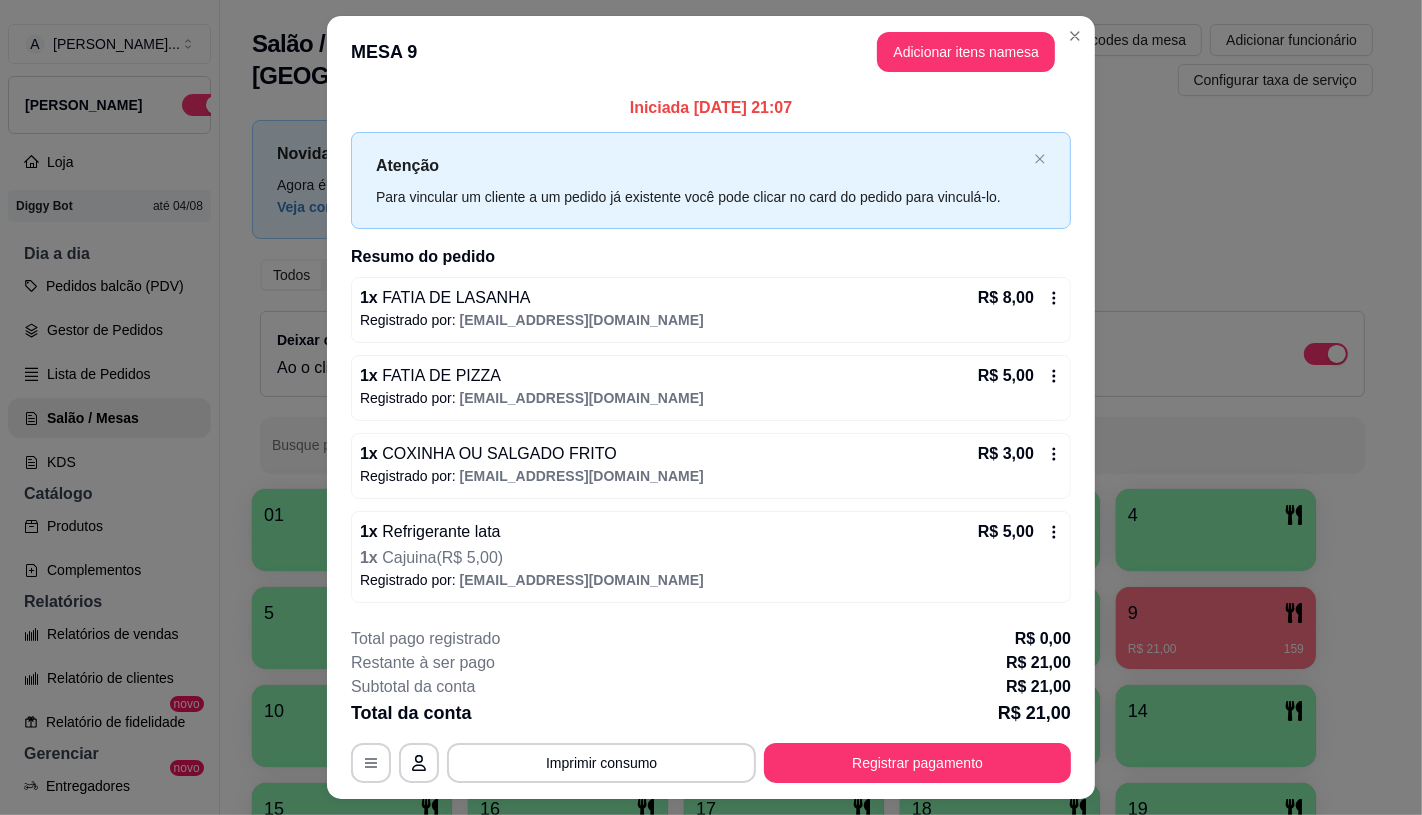 click on "1 x   FATIA DE LASANHA R$ 8,00 Registrado por:   [EMAIL_ADDRESS][DOMAIN_NAME]" at bounding box center [711, 310] 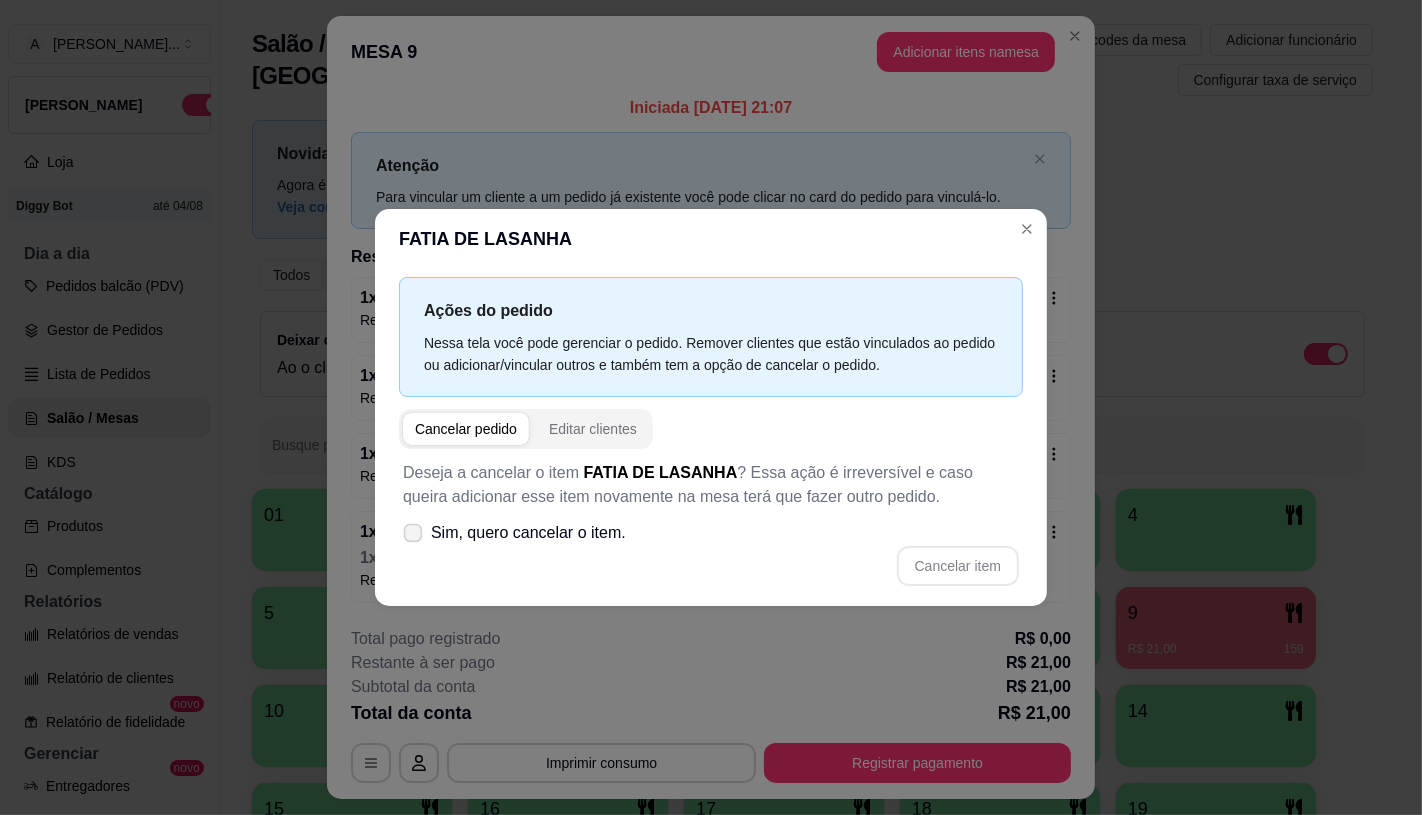 click on "Sim, quero cancelar o item." at bounding box center (528, 533) 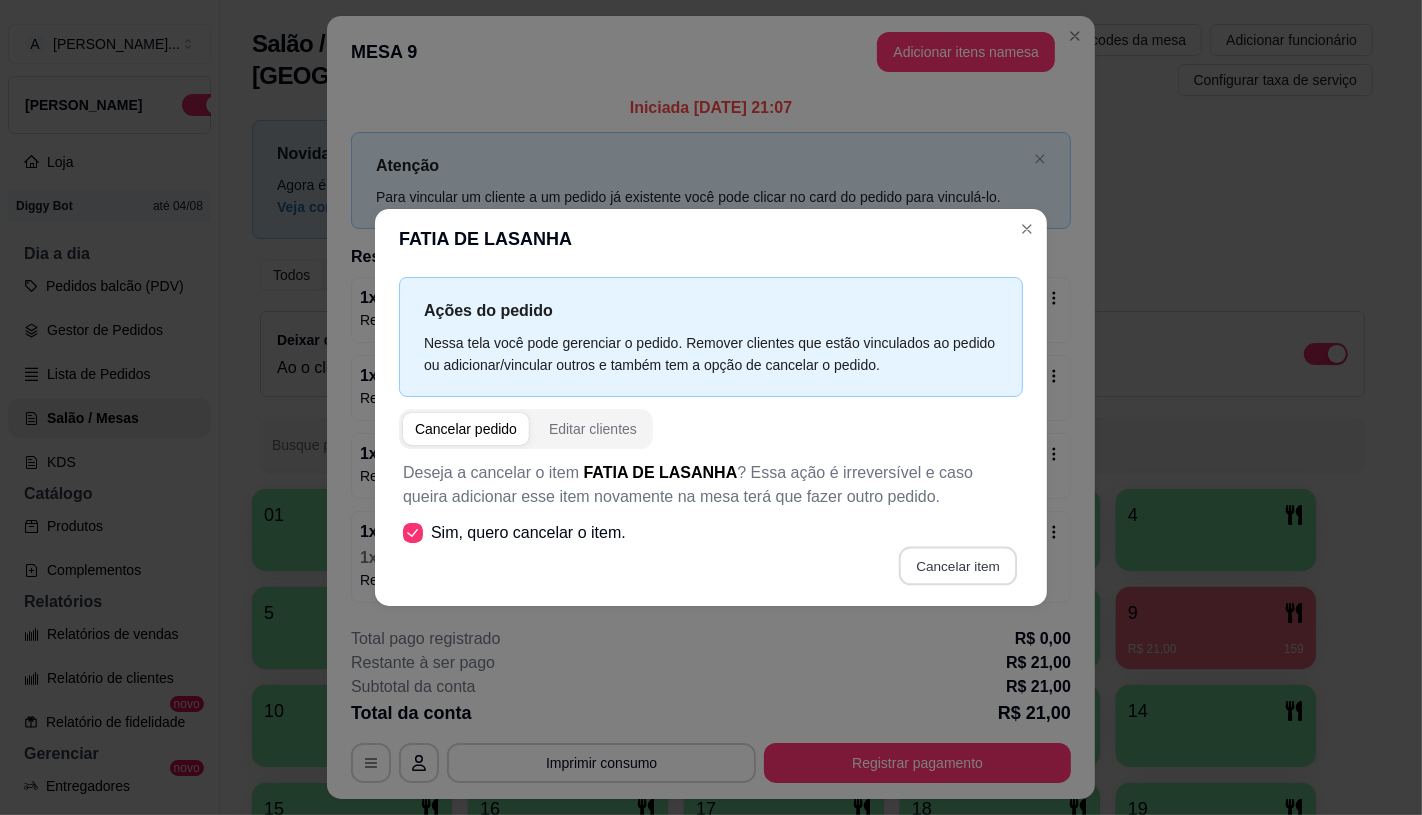 click on "Cancelar item" at bounding box center [957, 565] 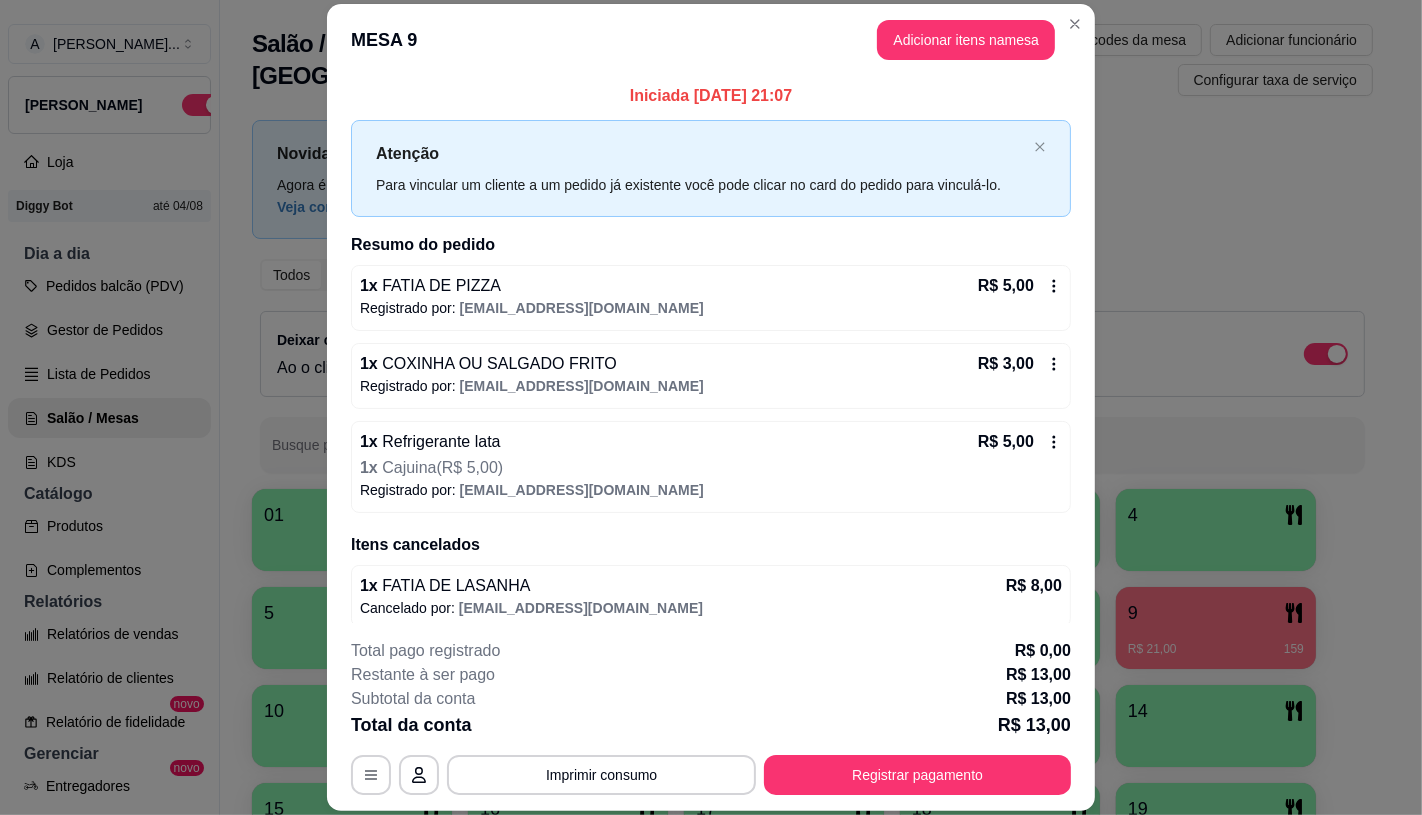 click on "R$ 5,00" at bounding box center (1020, 286) 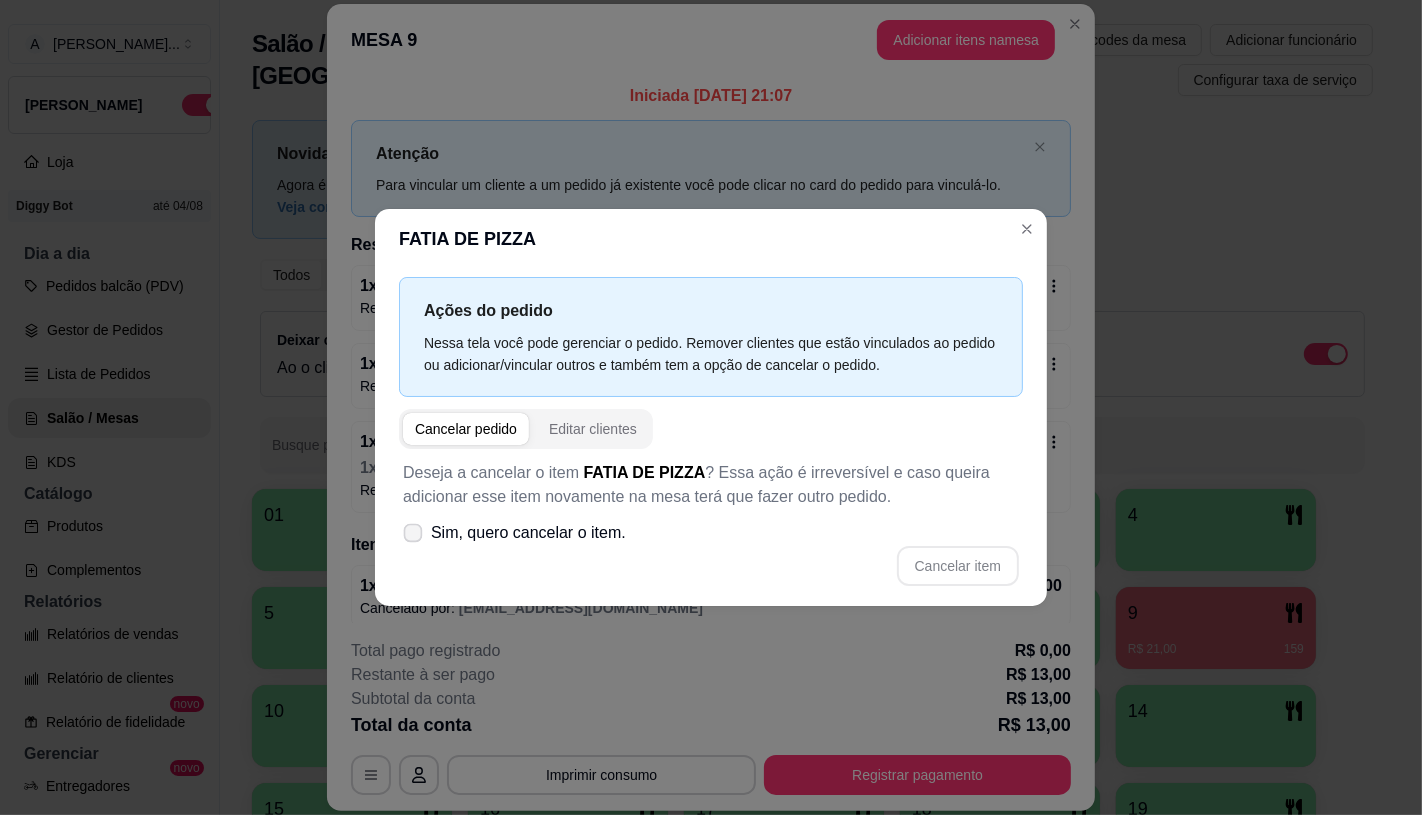 click on "Sim, quero cancelar o item." at bounding box center [528, 533] 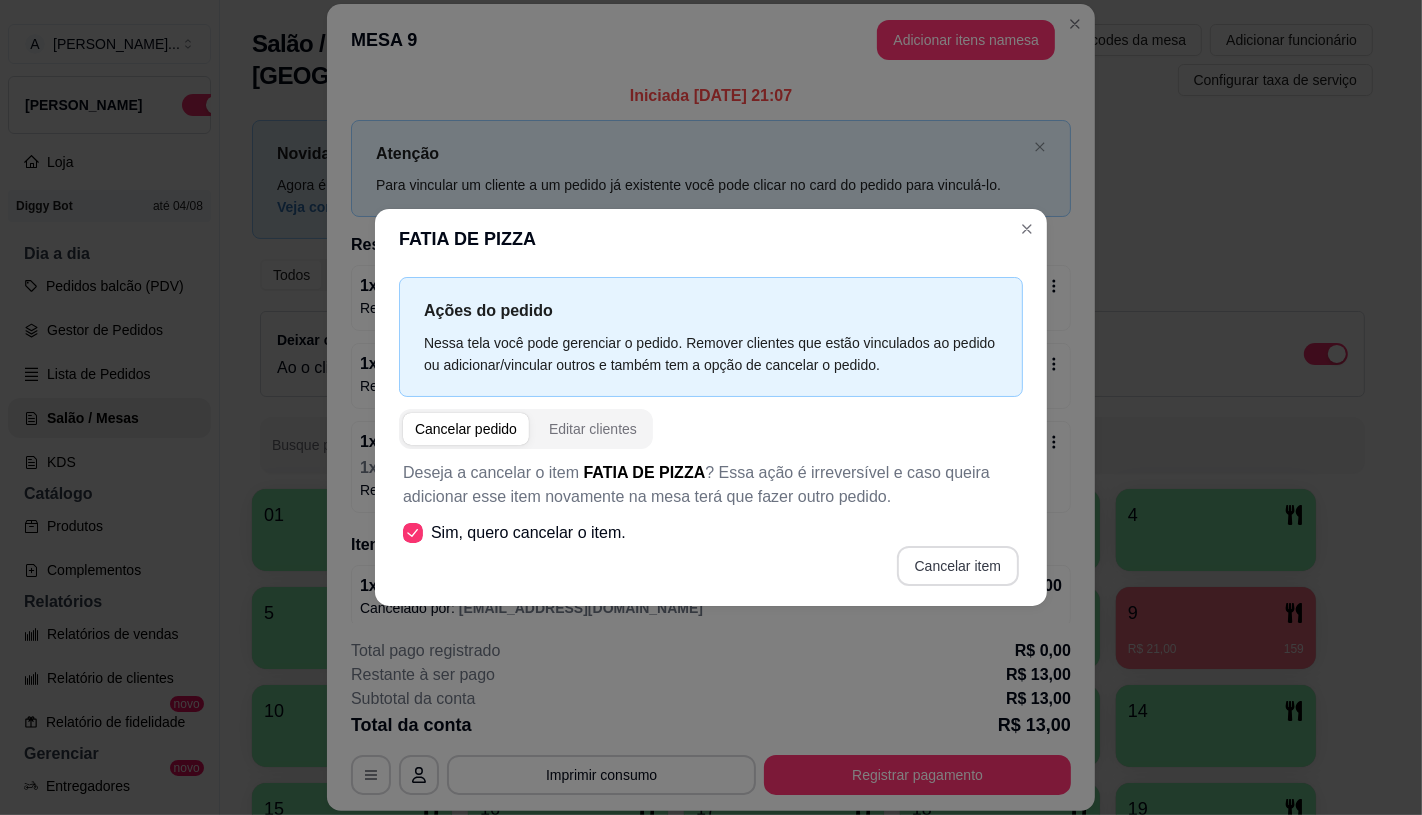 click on "Cancelar item" at bounding box center [958, 566] 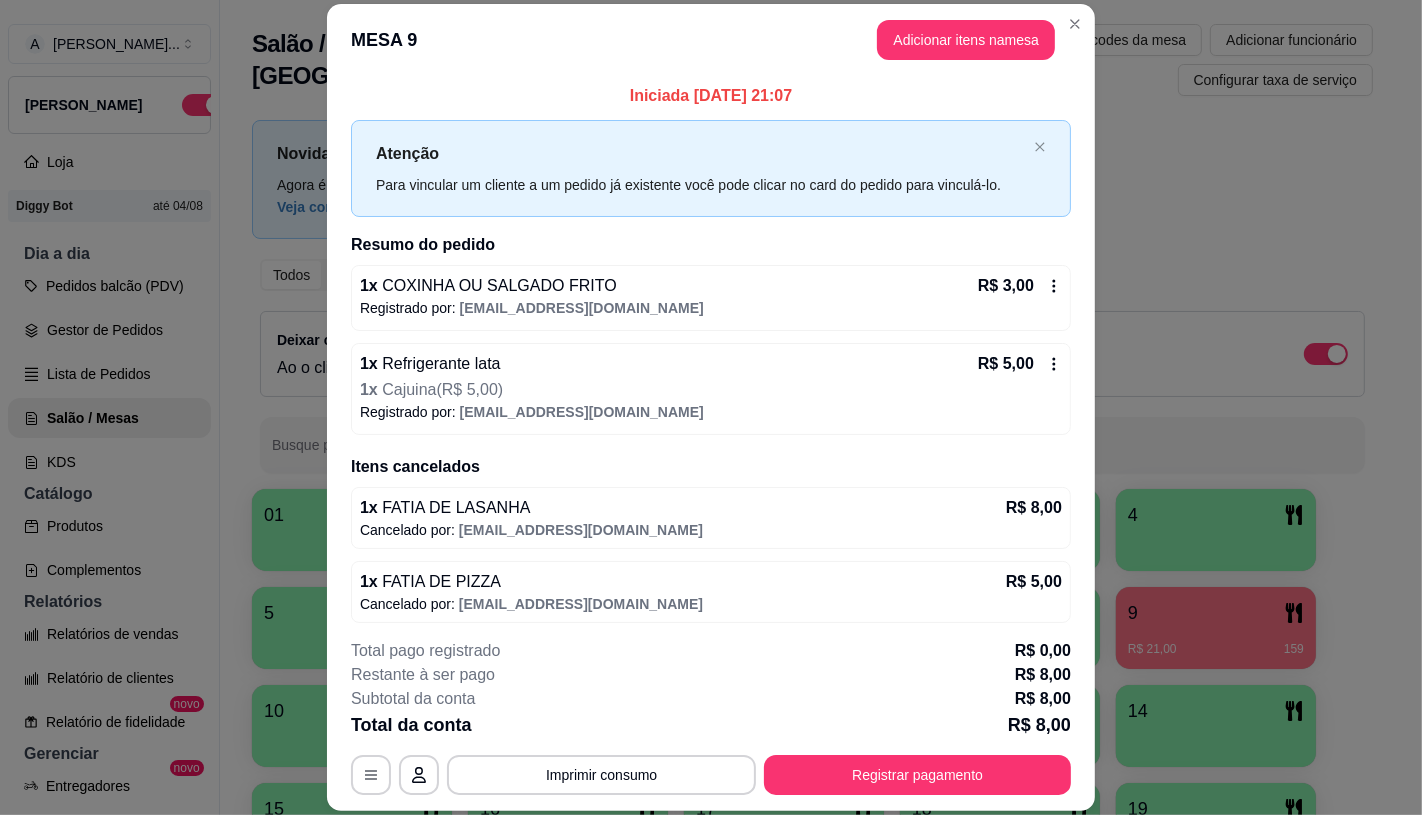 click on "Registrado por:   [EMAIL_ADDRESS][DOMAIN_NAME]" at bounding box center (711, 308) 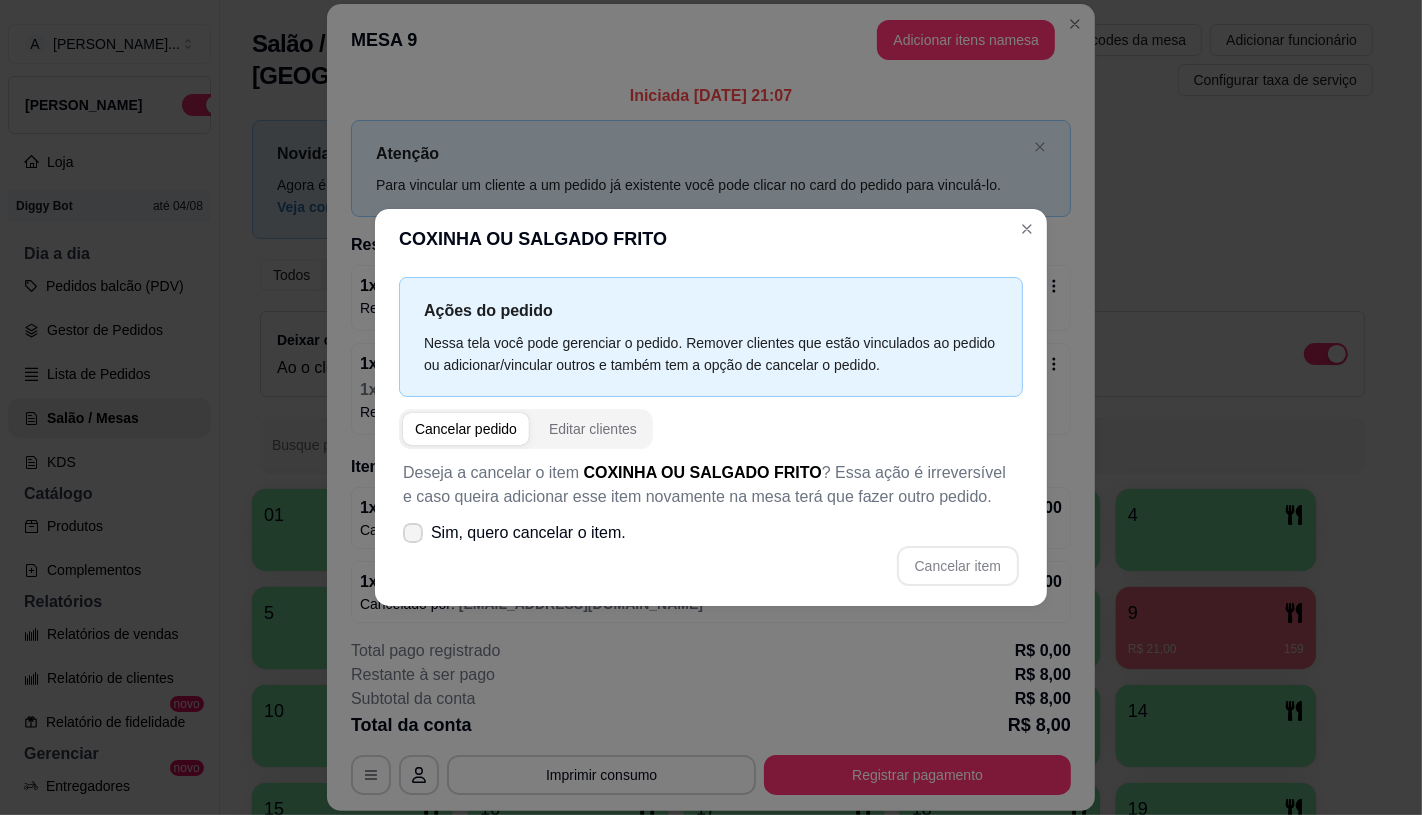 click on "Sim, quero cancelar o item." at bounding box center (528, 533) 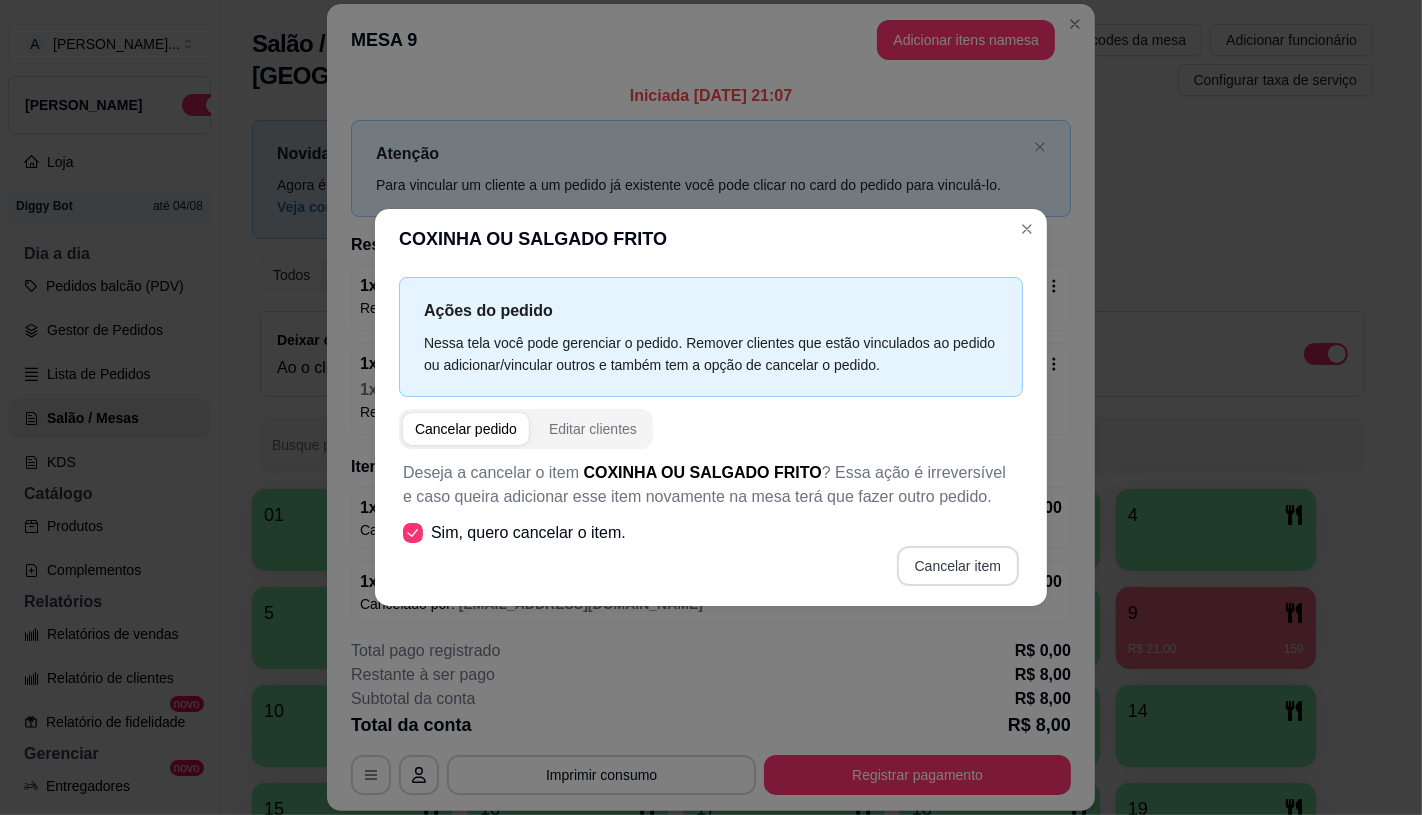 click on "Cancelar item" at bounding box center (958, 566) 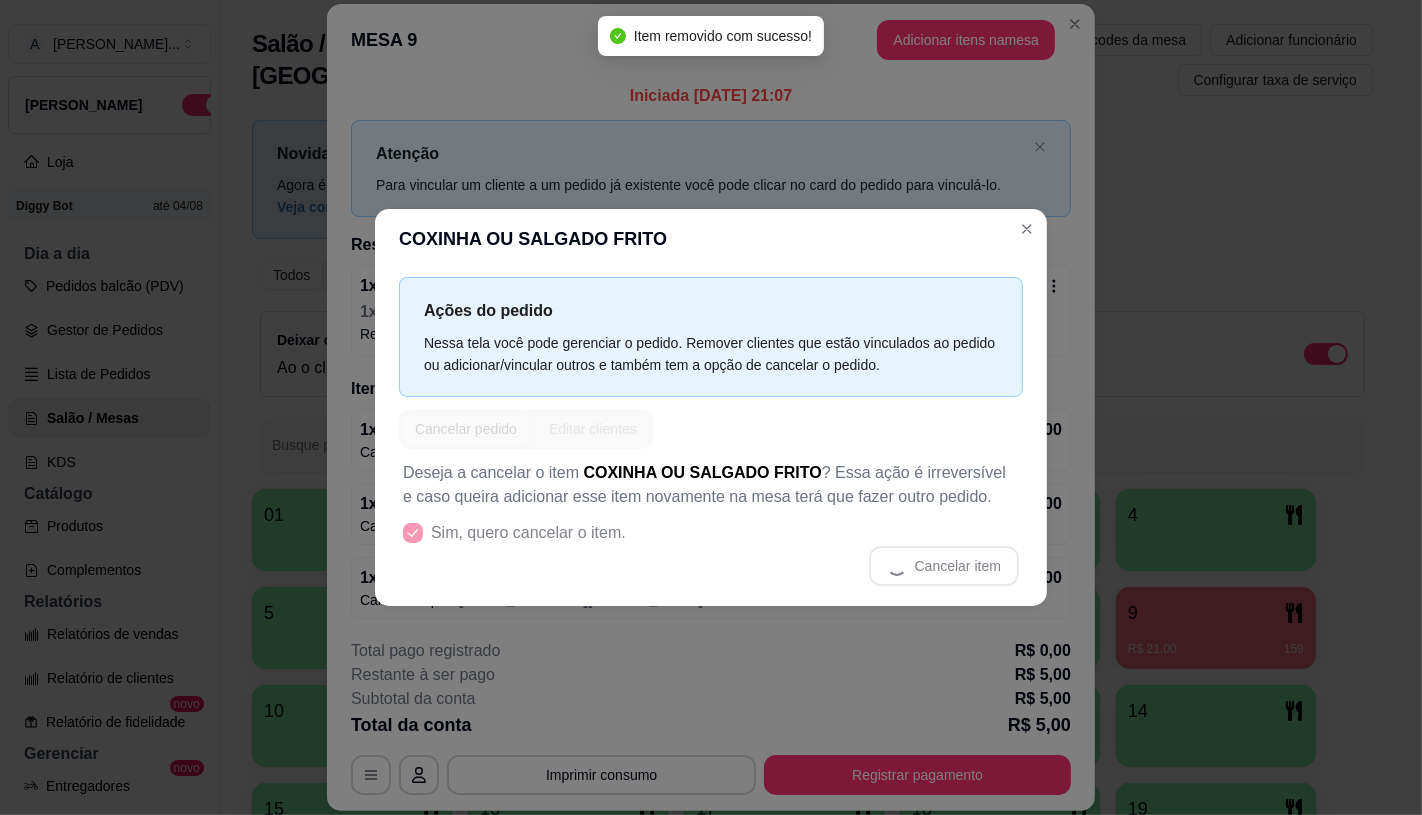 click on "COXINHA OU SALGADO FRITO" at bounding box center [711, 239] 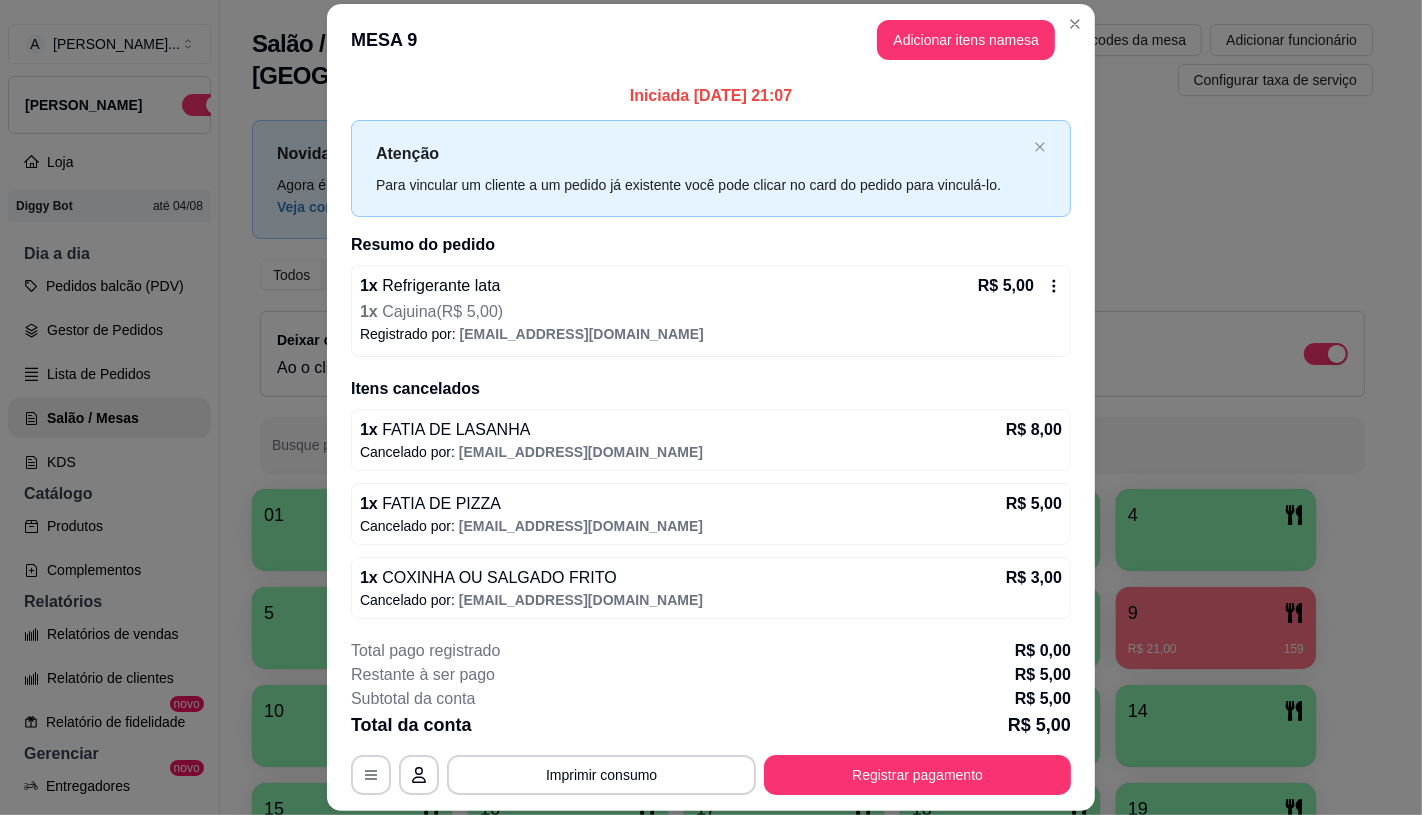 click on "R$ 5,00" at bounding box center (1006, 286) 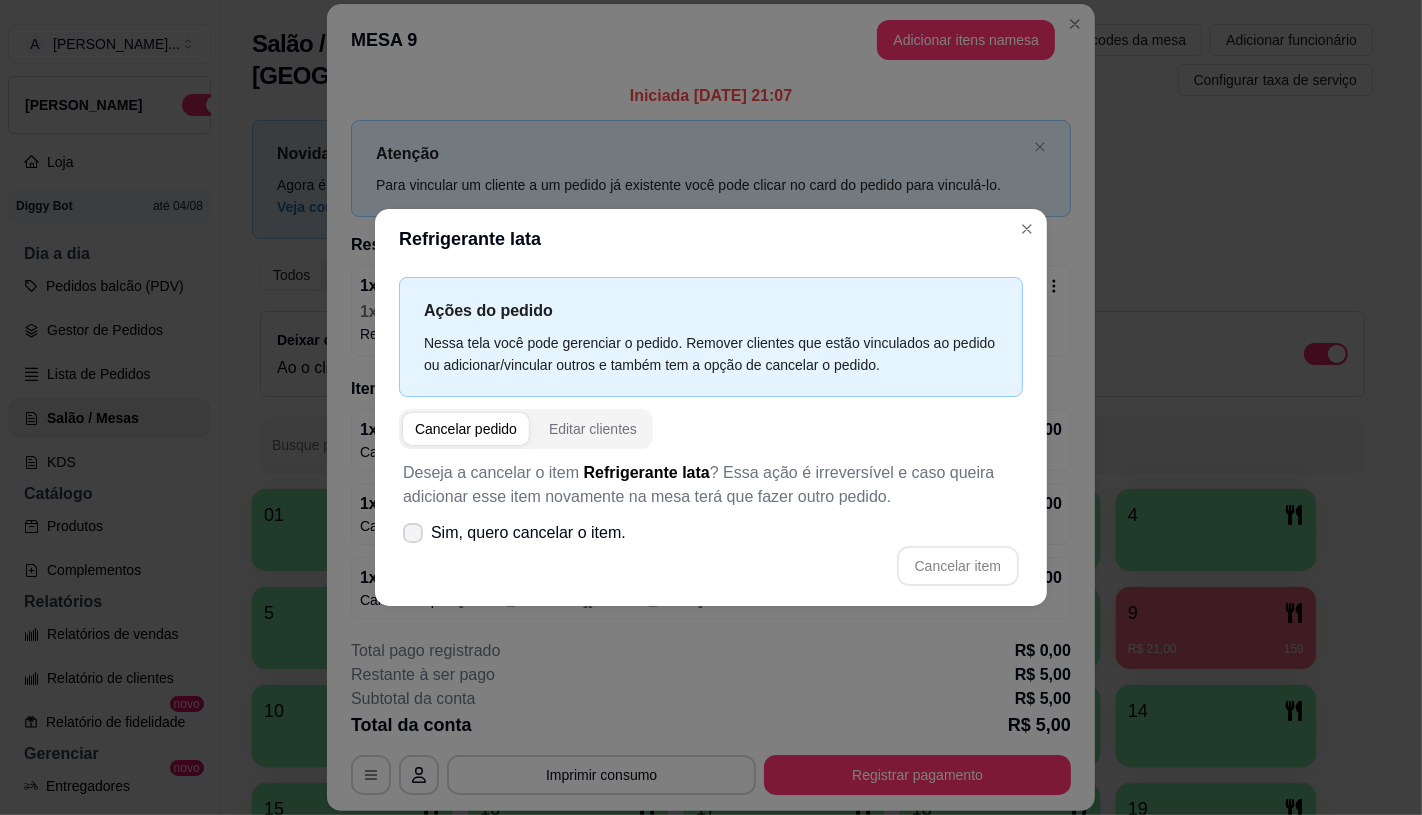 click on "Sim, quero cancelar o item." at bounding box center [514, 533] 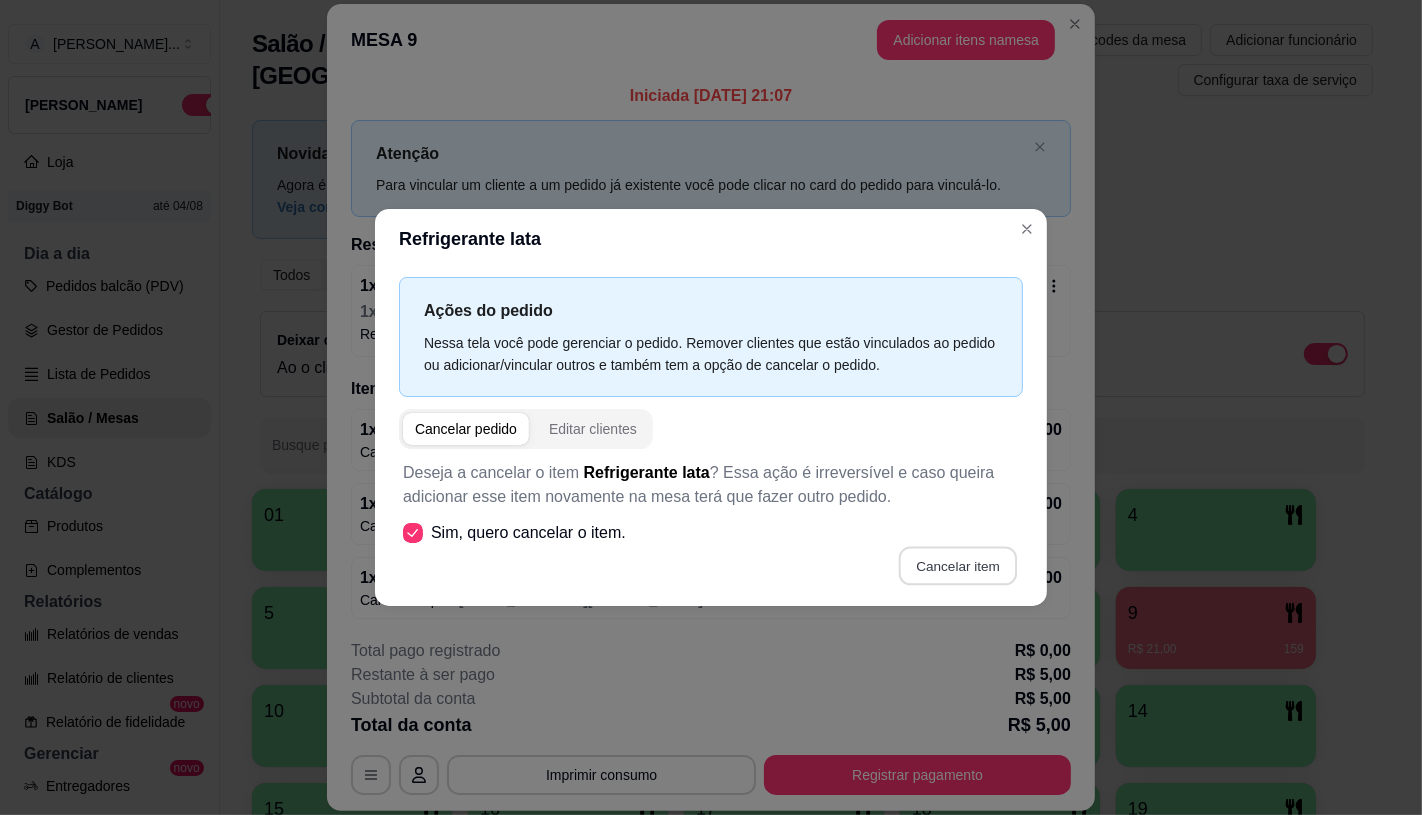 click on "Cancelar item" at bounding box center (957, 565) 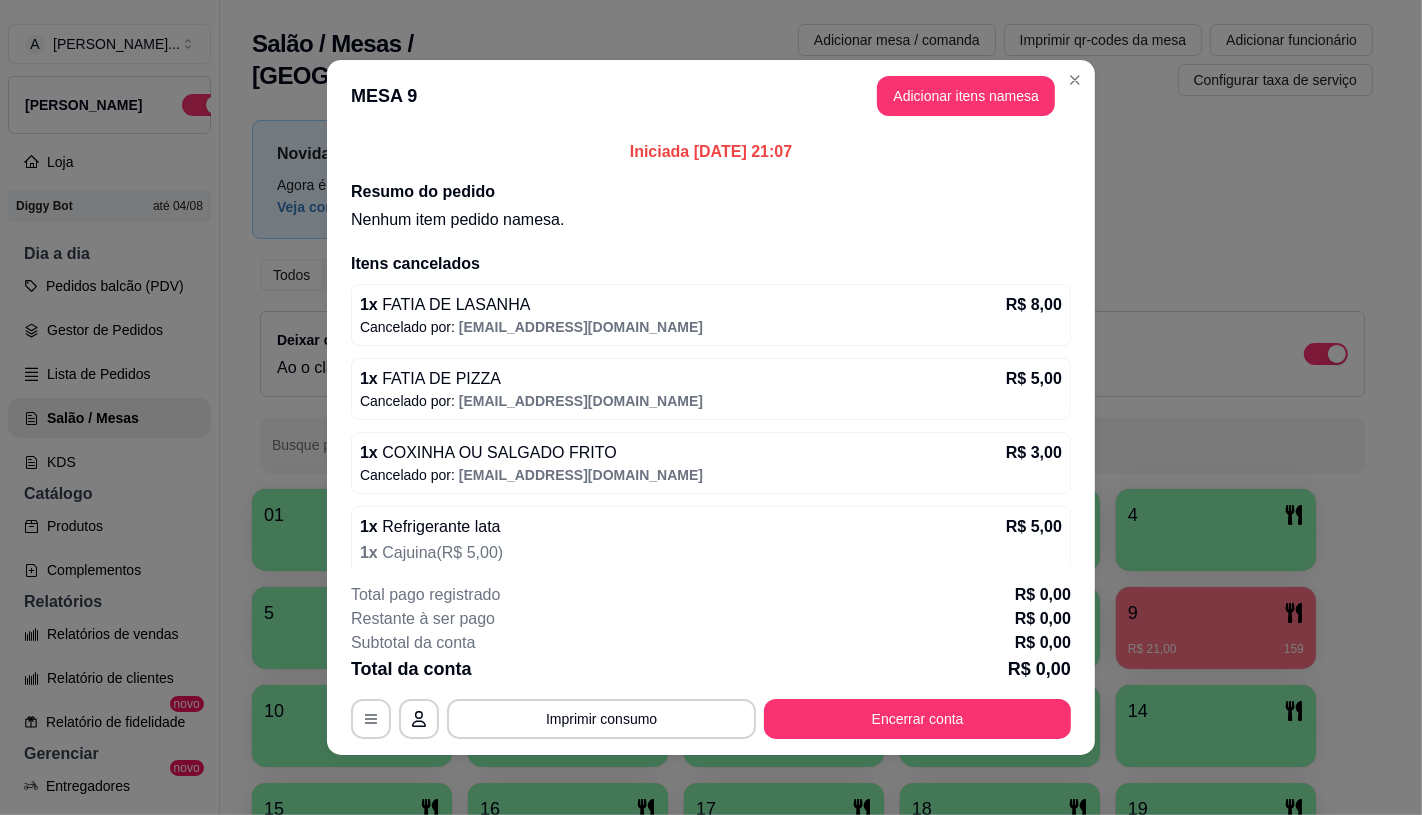 click on "Total pago registrado R$ 0,00 Restante à ser pago R$ 0,00 Subtotal da conta R$ 0,00 Total da conta R$ 0,00 MESA  9 Tempo de permanência:   159  minutos Cod. Segurança:   5364 Qtd. de Pedidos:   1 Clientes da mesa:   ** CONSUMO ** ** TOTAL ** Subtotal 0,00 Total 0,00 Imprimir consumo Encerrar conta" at bounding box center (711, 661) 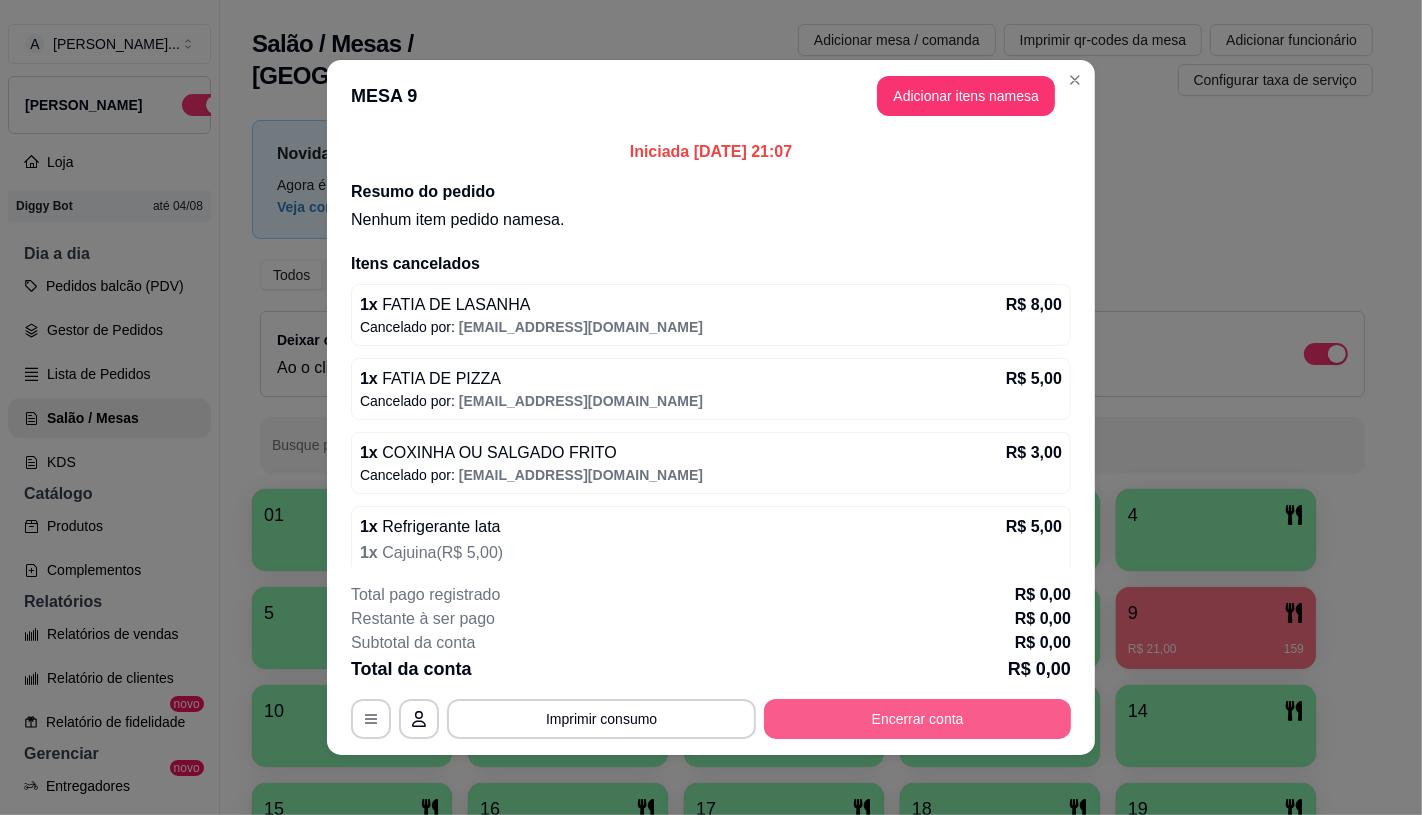 click on "Encerrar conta" at bounding box center (917, 719) 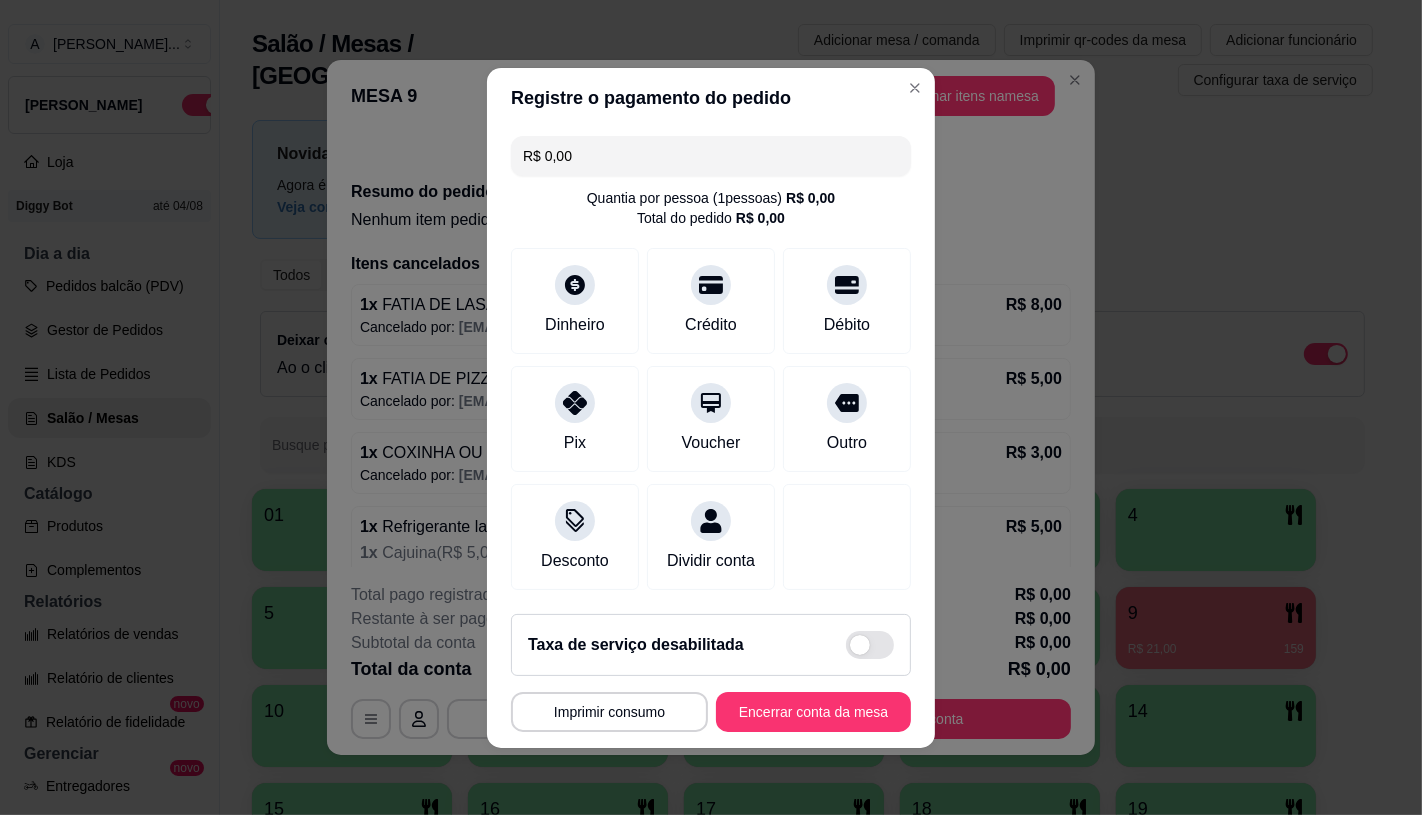 click on "Encerrar conta da mesa" at bounding box center [813, 712] 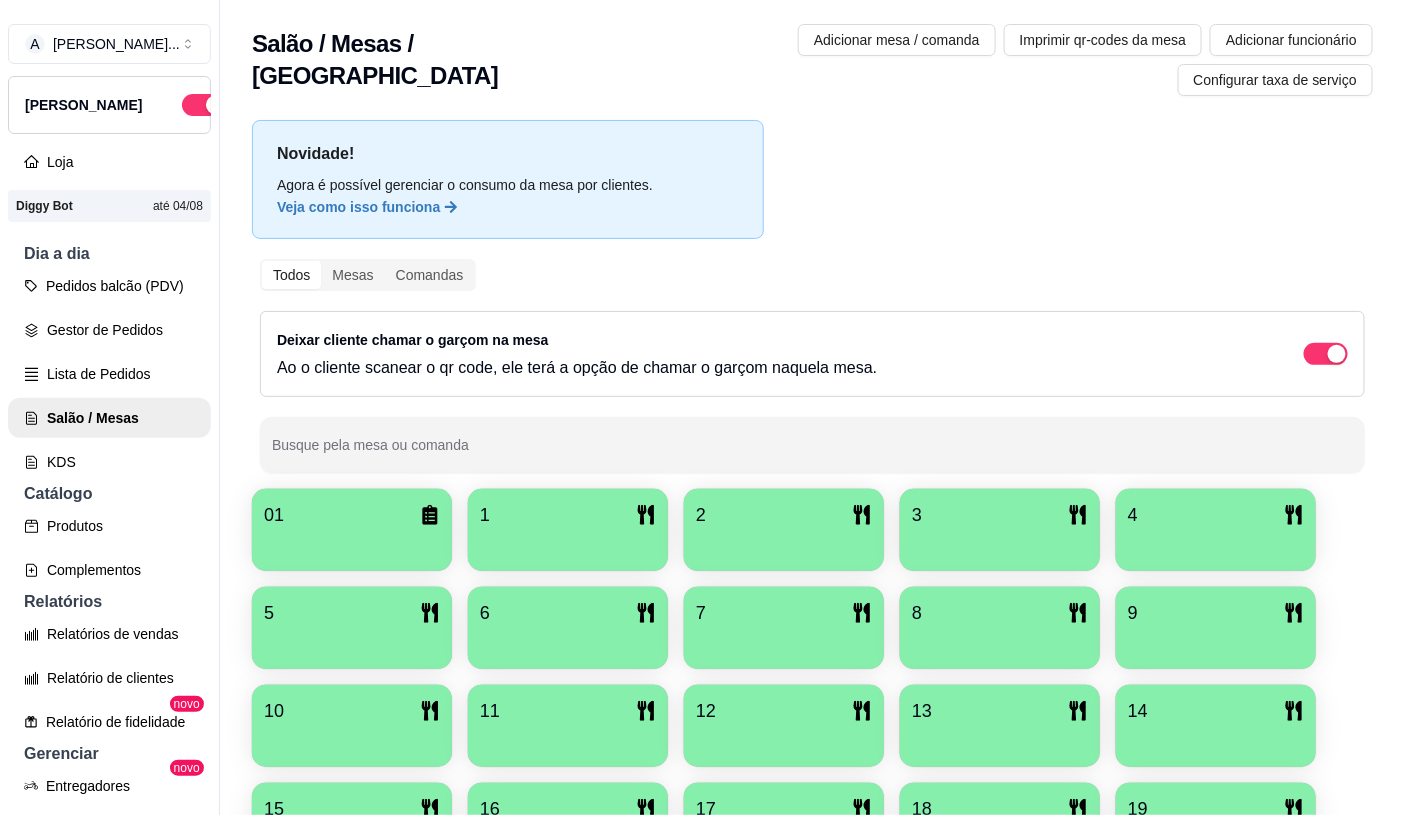 scroll, scrollTop: 428, scrollLeft: 0, axis: vertical 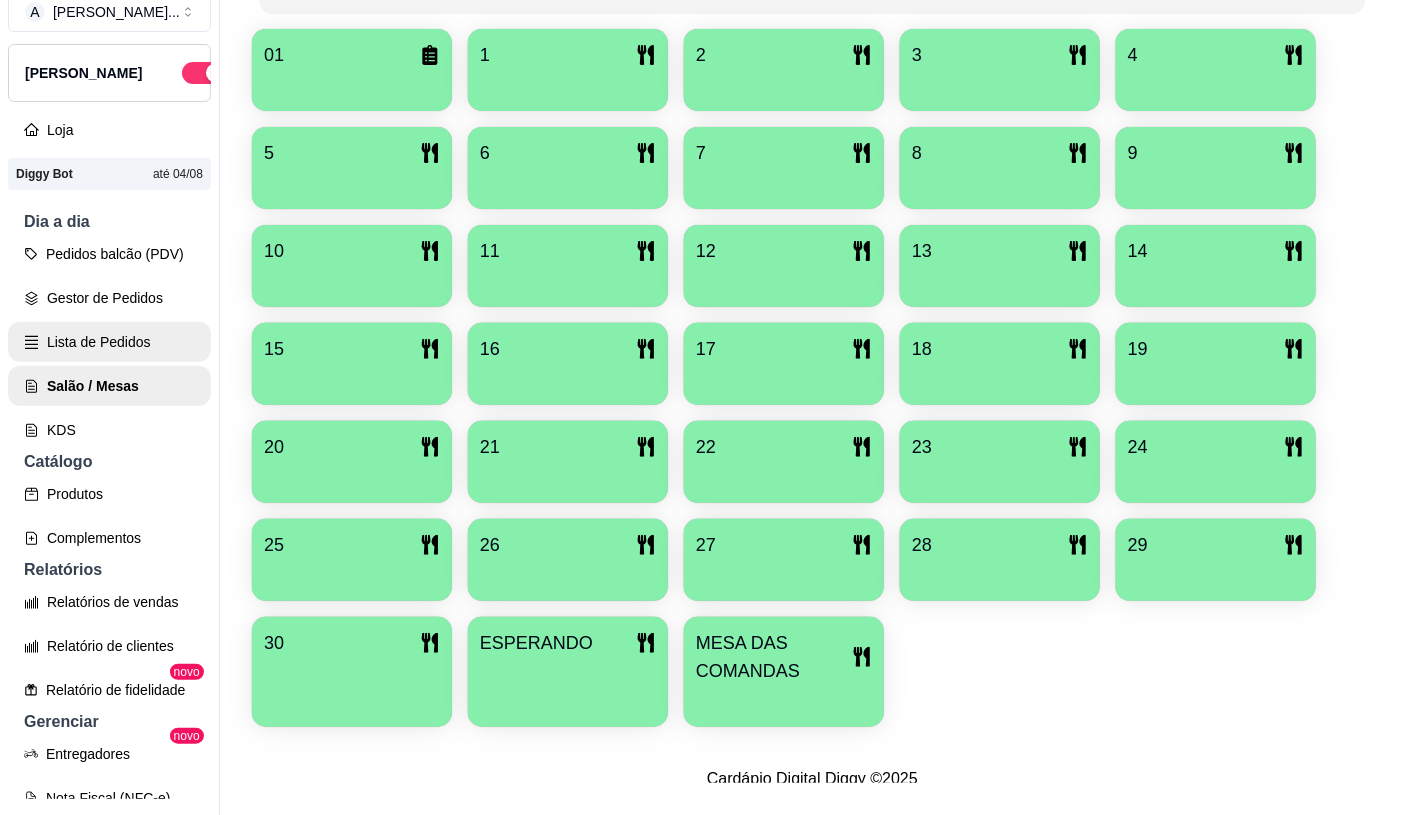click on "Lista de Pedidos" at bounding box center (109, 342) 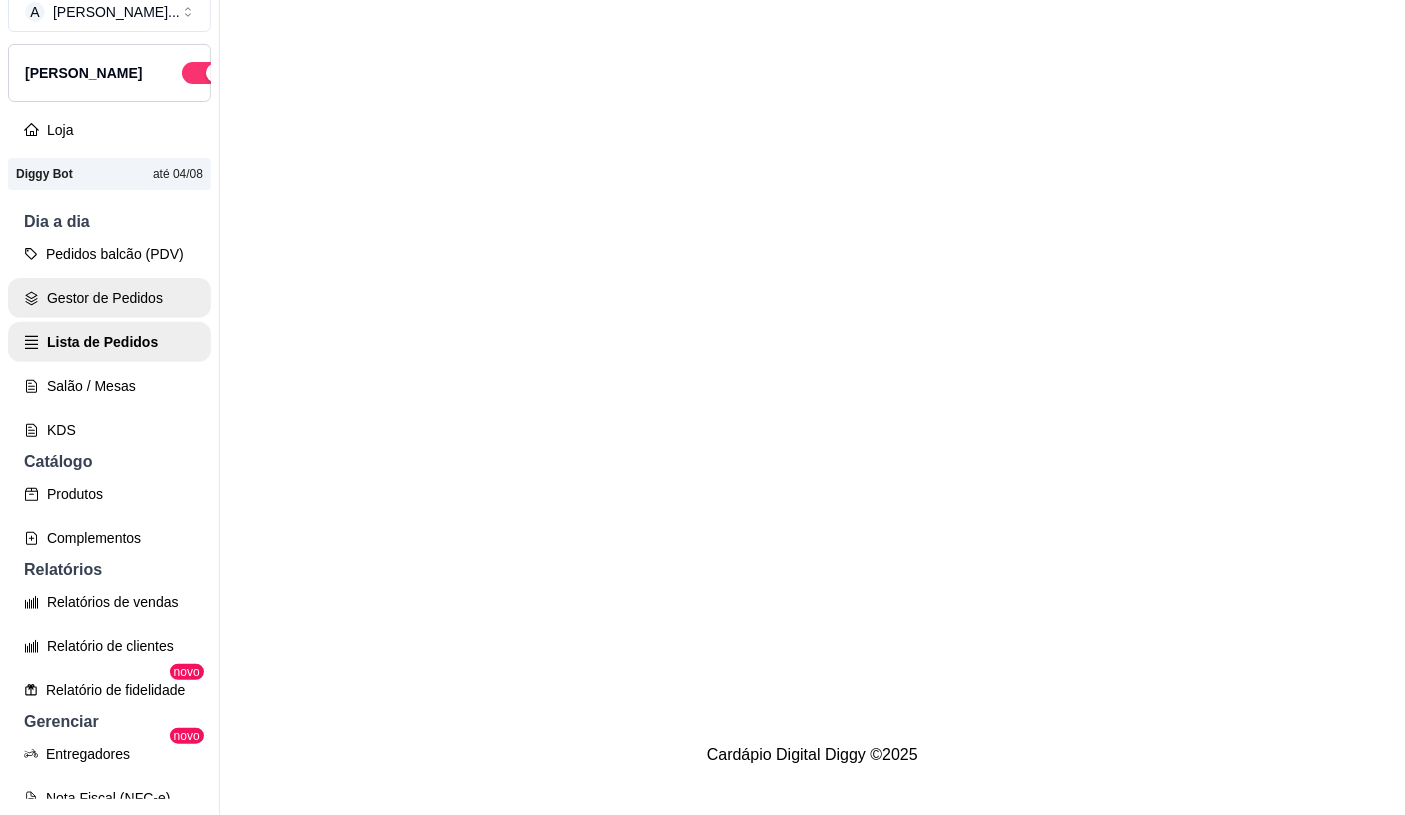 scroll, scrollTop: 0, scrollLeft: 0, axis: both 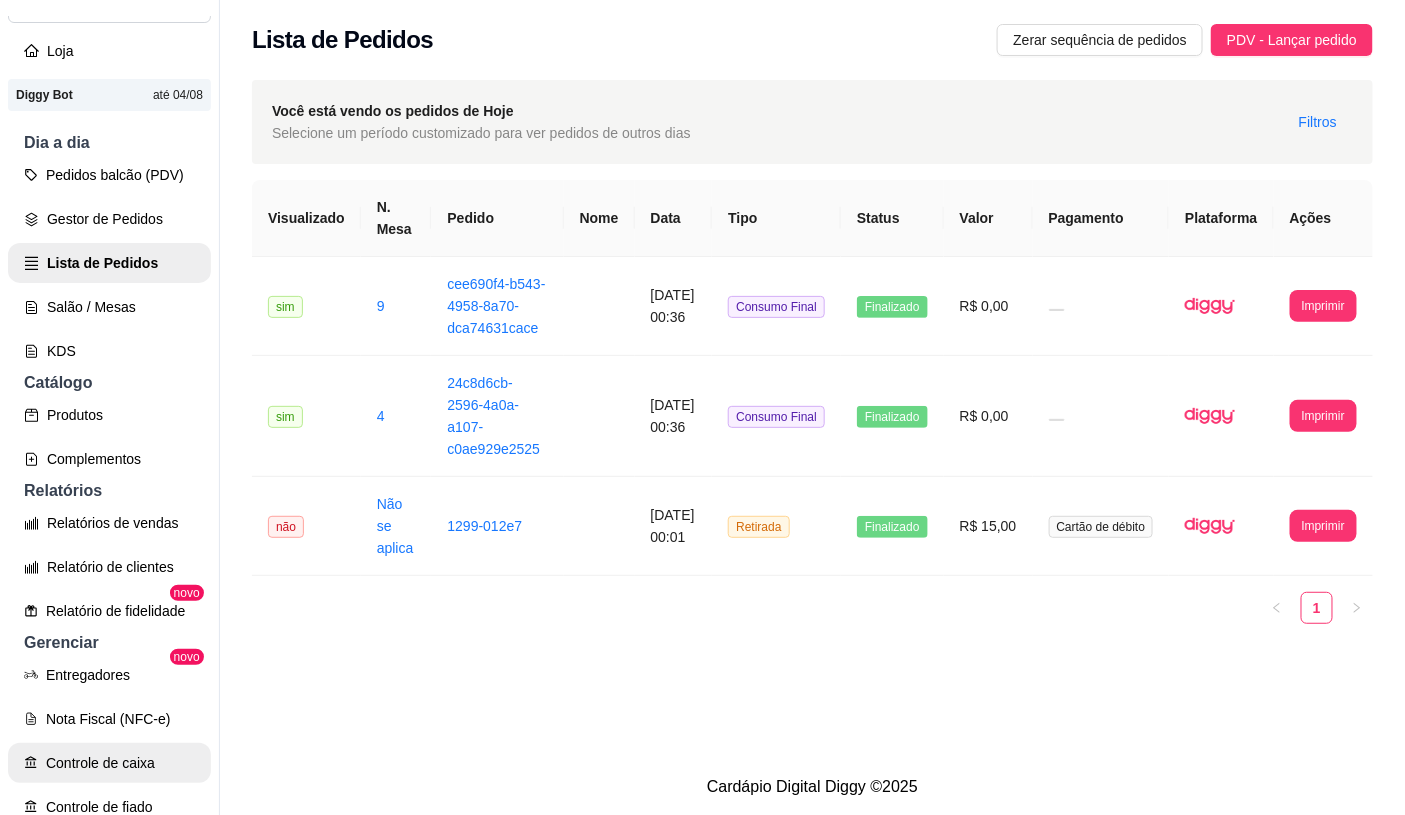 click on "Controle de caixa" at bounding box center (109, 763) 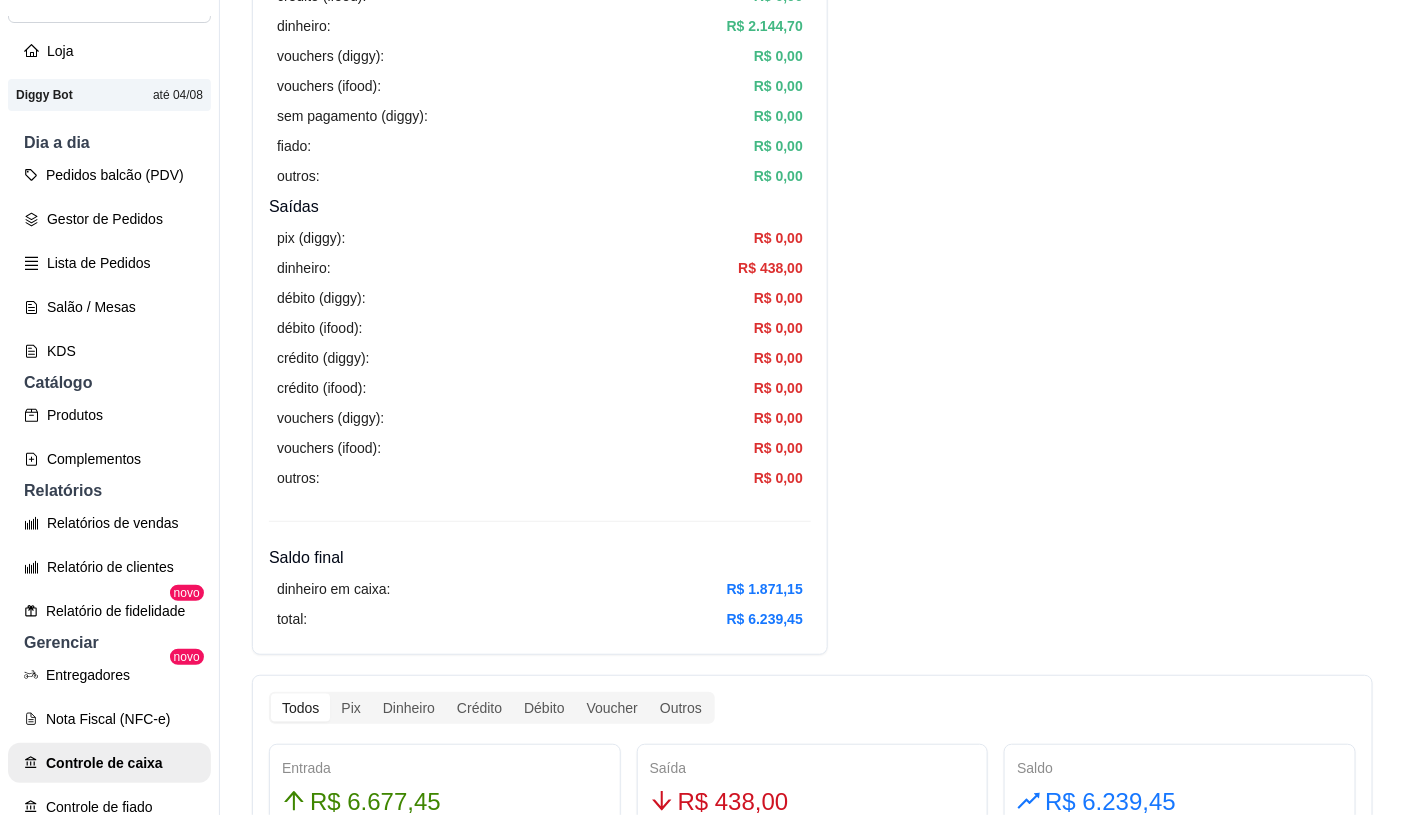 scroll, scrollTop: 0, scrollLeft: 0, axis: both 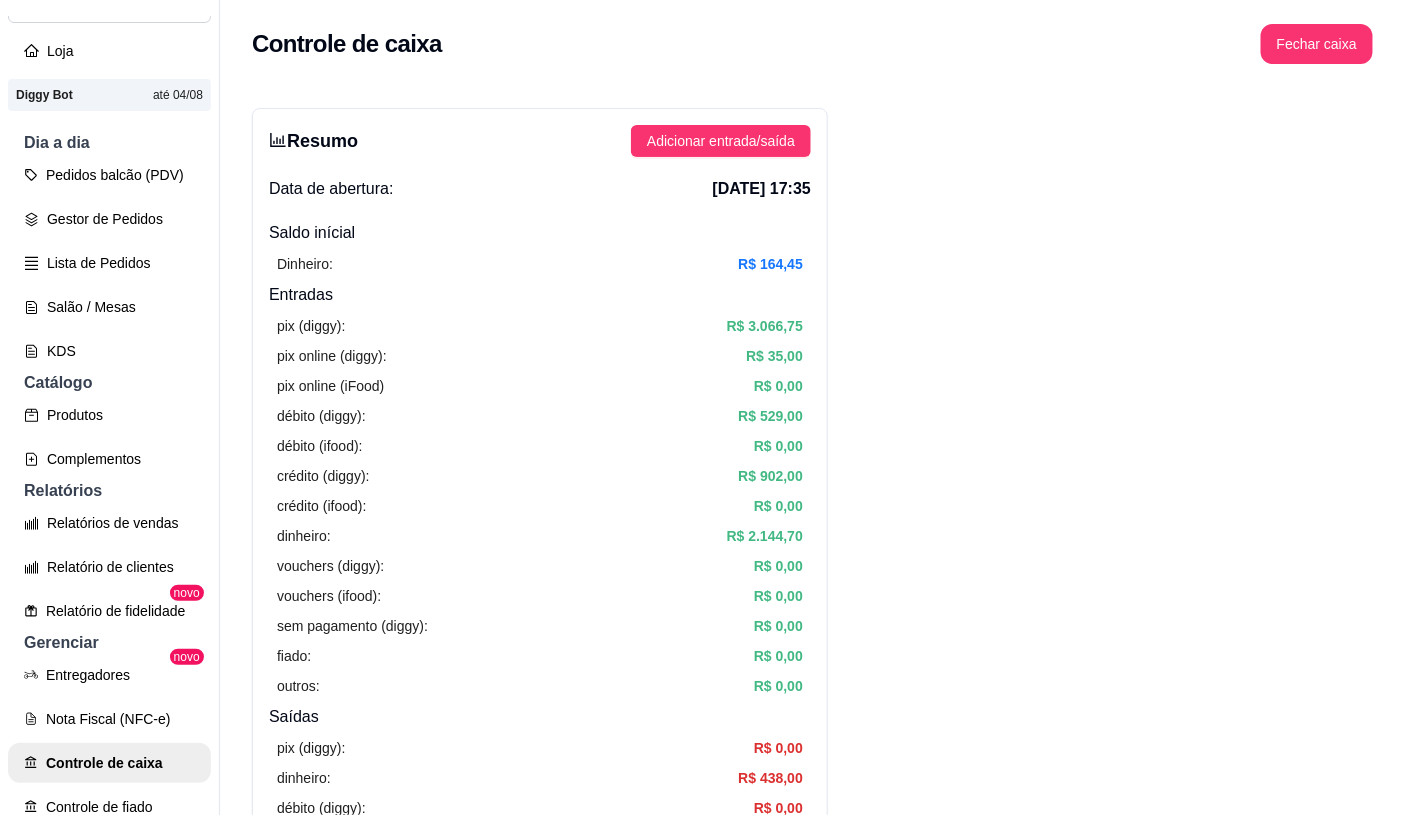 click on "Controle de caixa Fechar caixa" at bounding box center [812, 38] 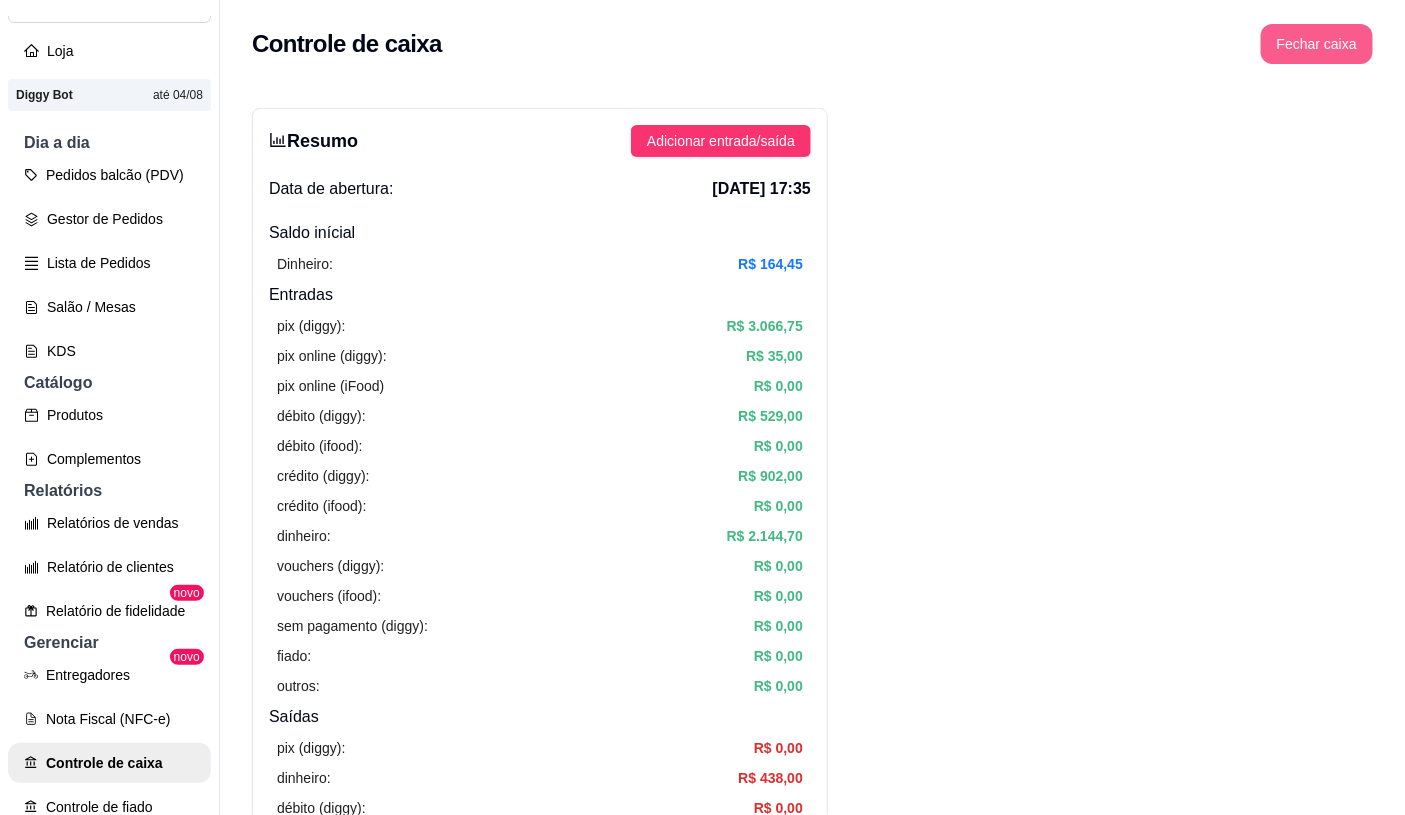 click on "Fechar caixa" at bounding box center [1317, 44] 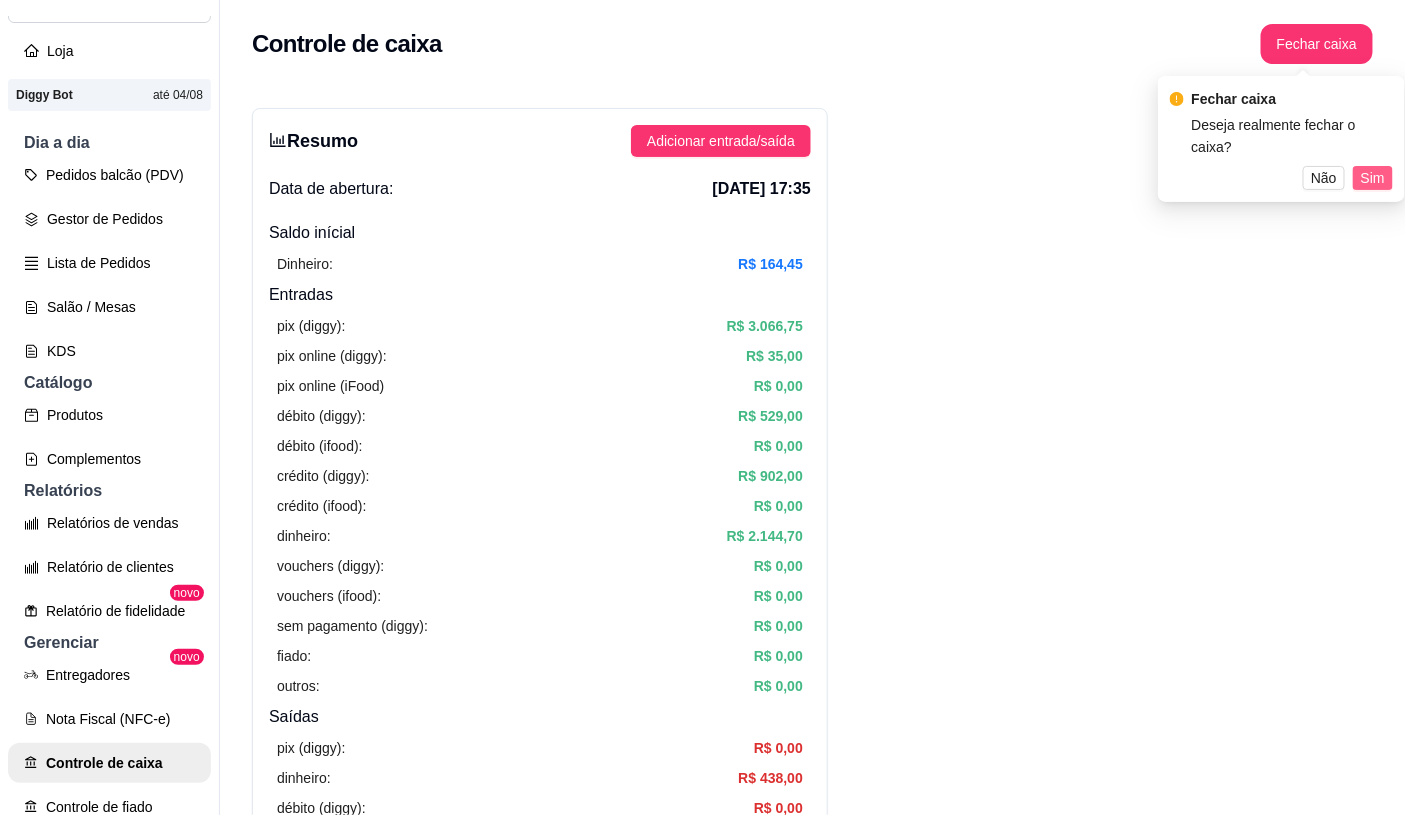 click on "Sim" at bounding box center [1373, 178] 